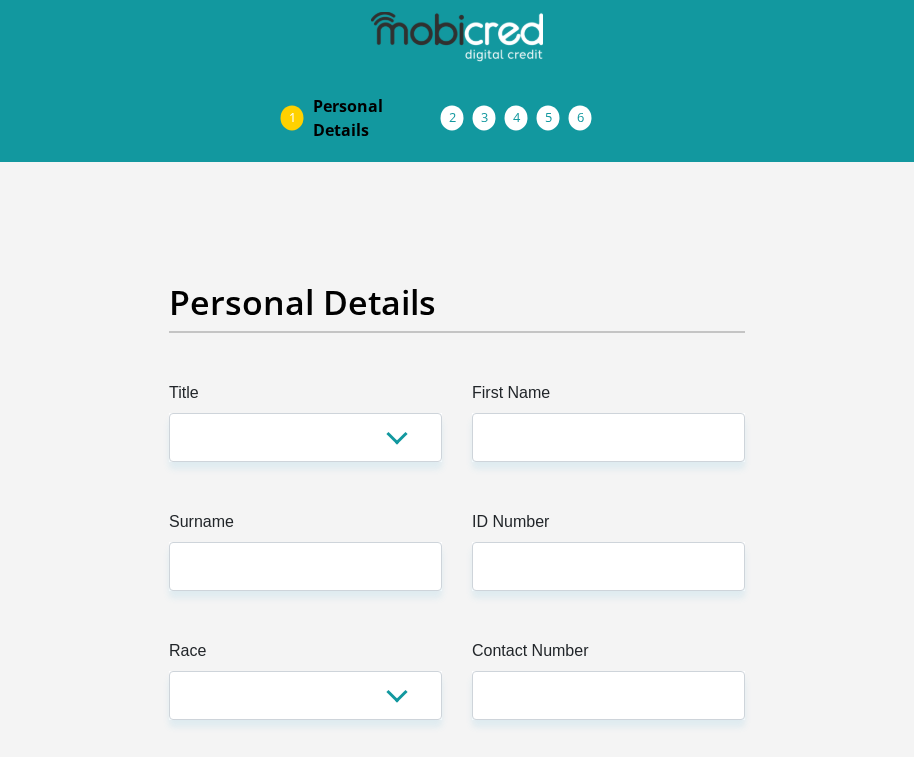scroll, scrollTop: 0, scrollLeft: 0, axis: both 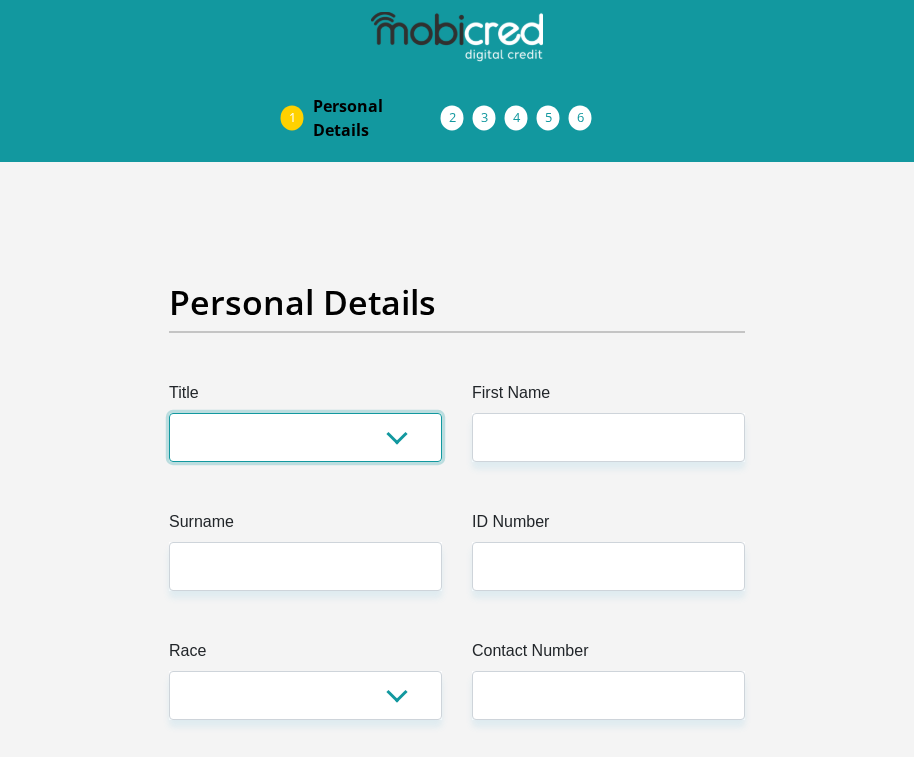 click on "Mr
Ms
Mrs
Dr
Other" at bounding box center (305, 437) 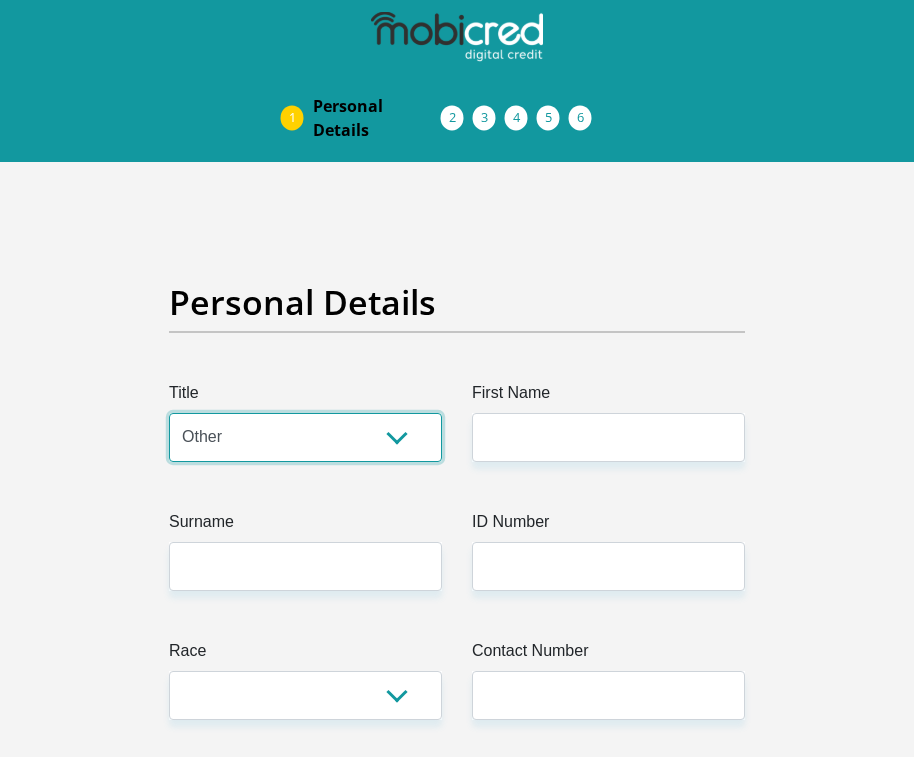 click on "Mr
Ms
Mrs
Dr
Other" at bounding box center [305, 437] 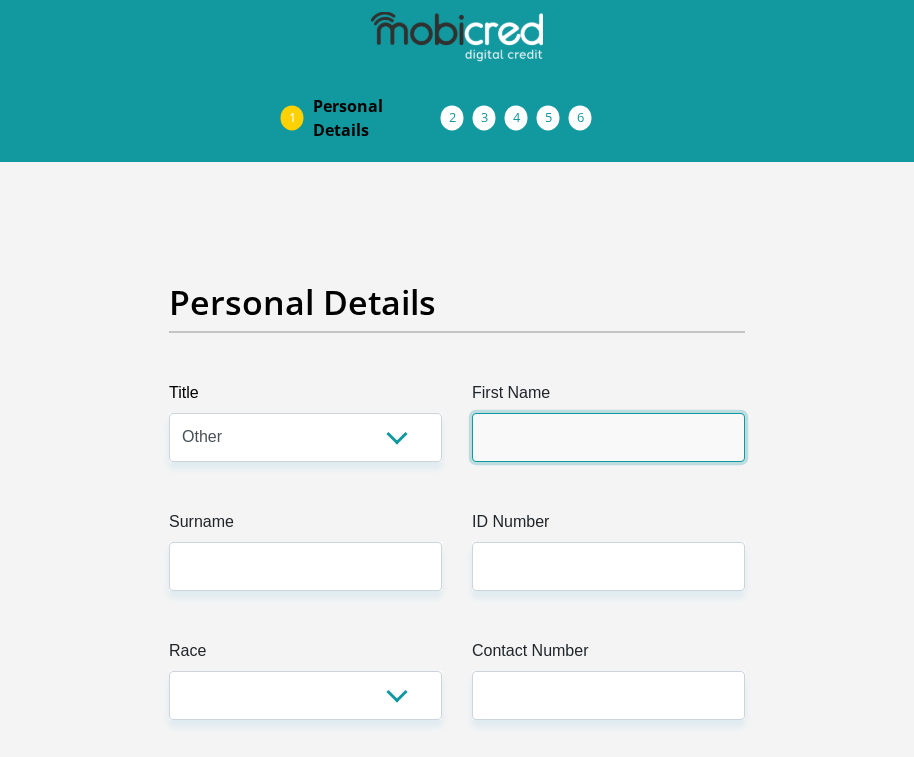 click on "First Name" at bounding box center (608, 437) 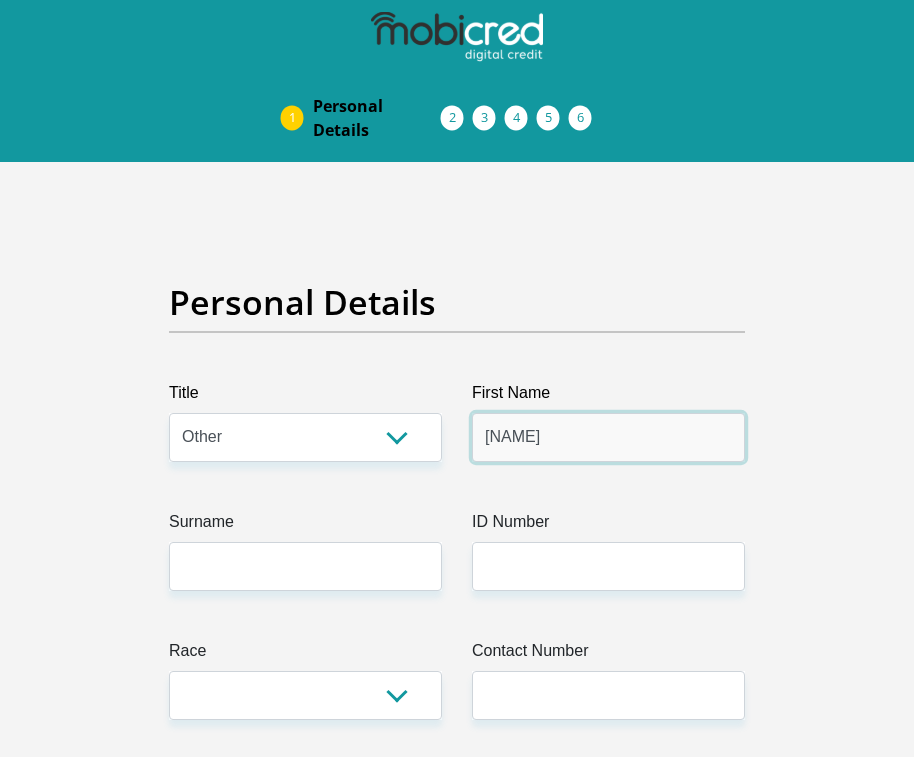 type on "[NAME]" 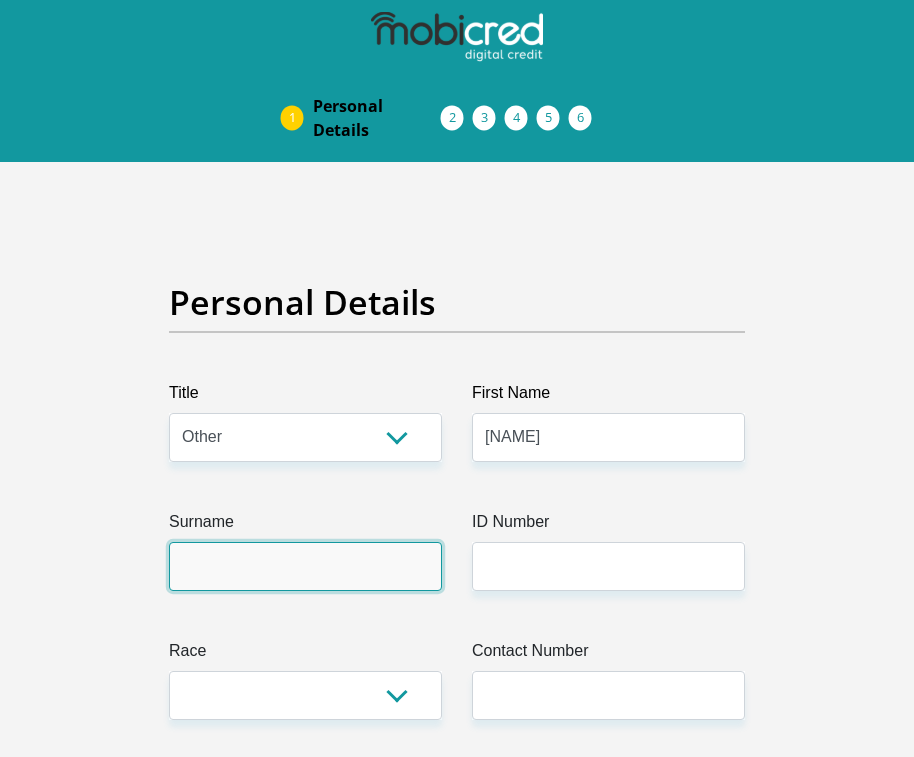 click on "Surname" at bounding box center [305, 566] 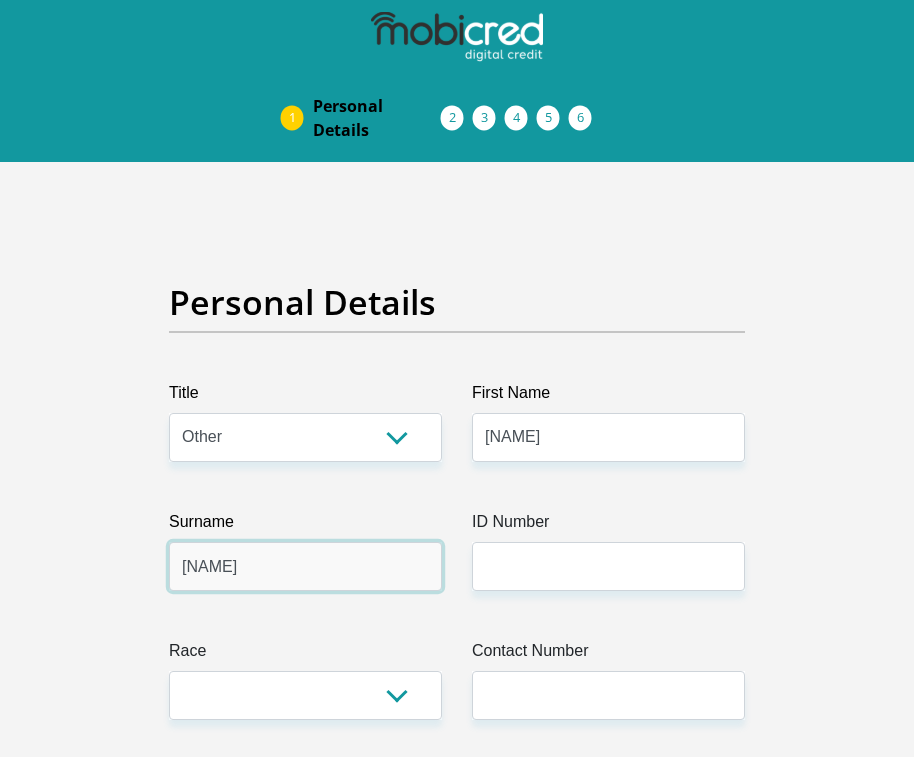 type on "[NAME]" 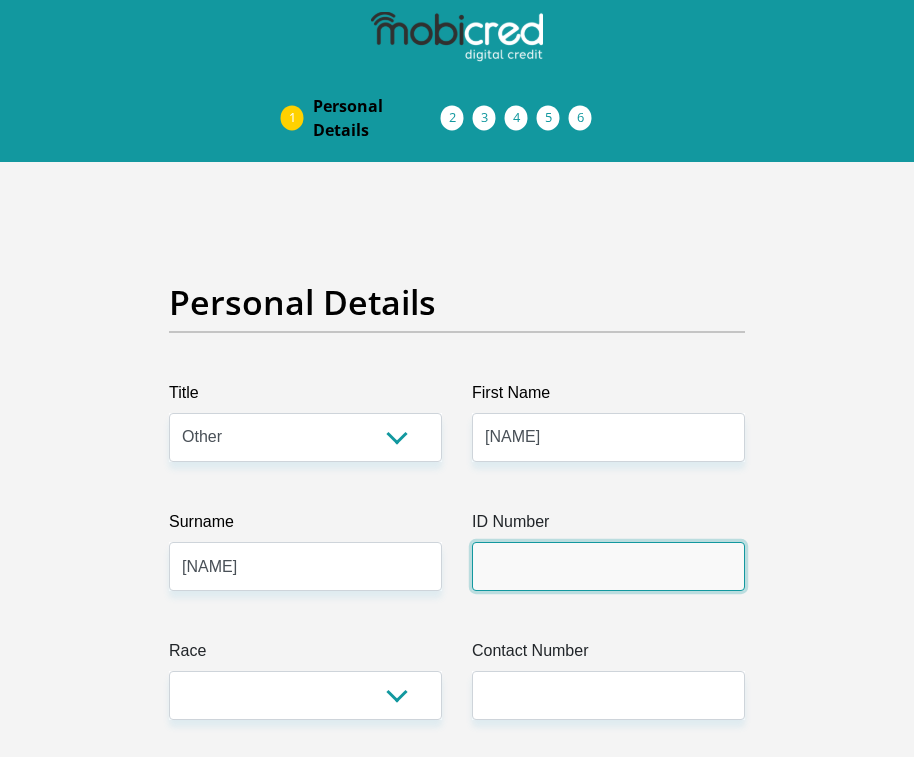 click on "ID Number" at bounding box center [608, 566] 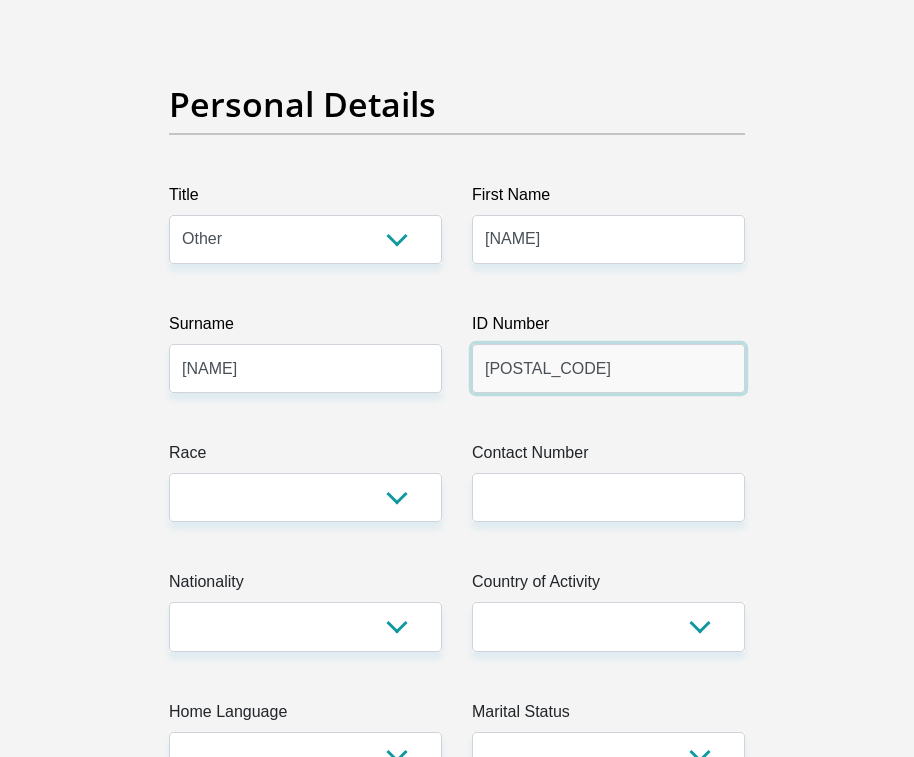scroll, scrollTop: 200, scrollLeft: 0, axis: vertical 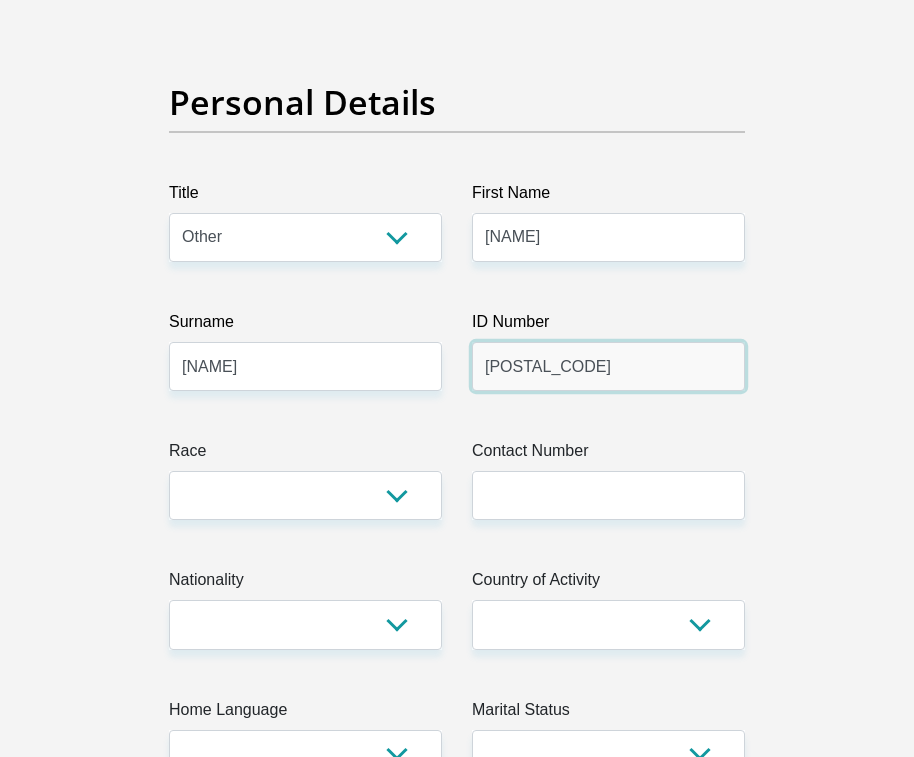 type on "[POSTAL_CODE]" 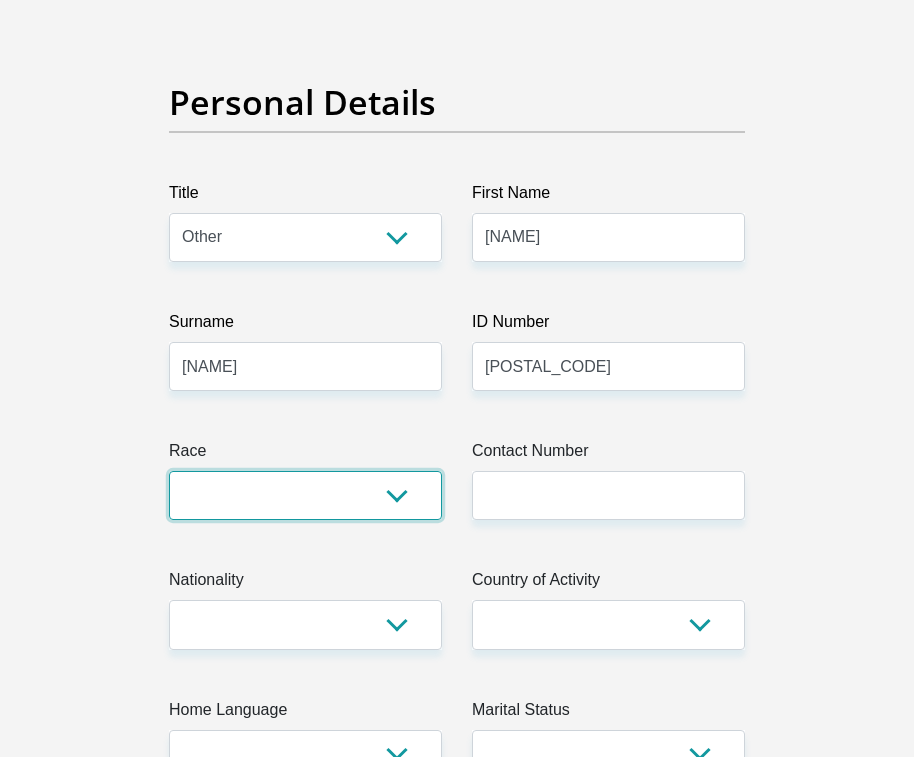 click on "Black
Coloured
Indian
White
Other" at bounding box center (305, 495) 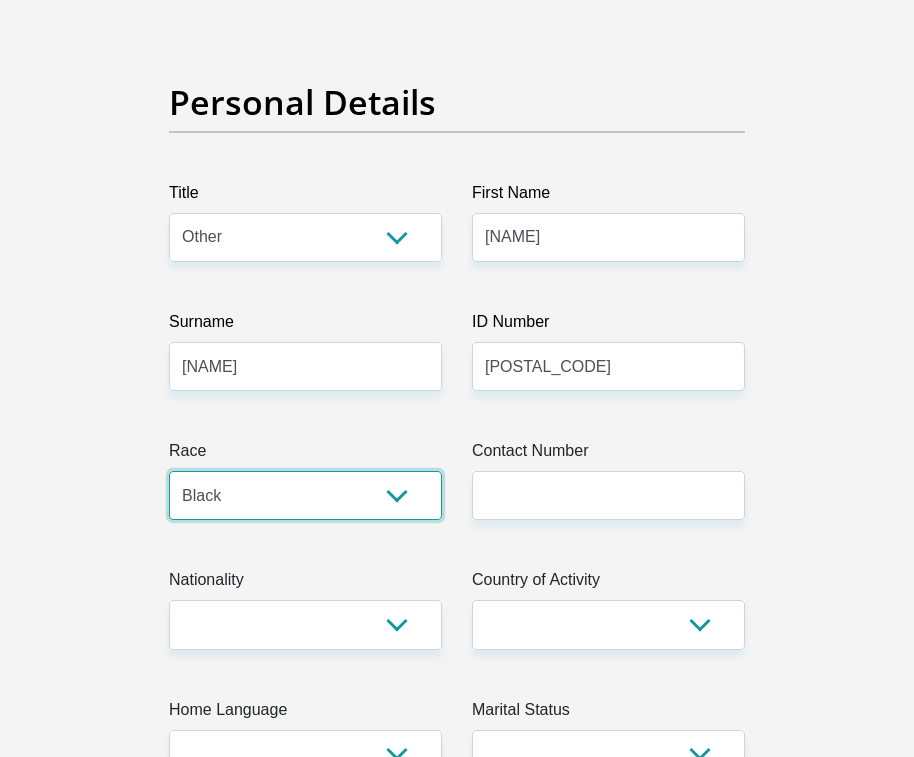 click on "Black
Coloured
Indian
White
Other" at bounding box center (305, 495) 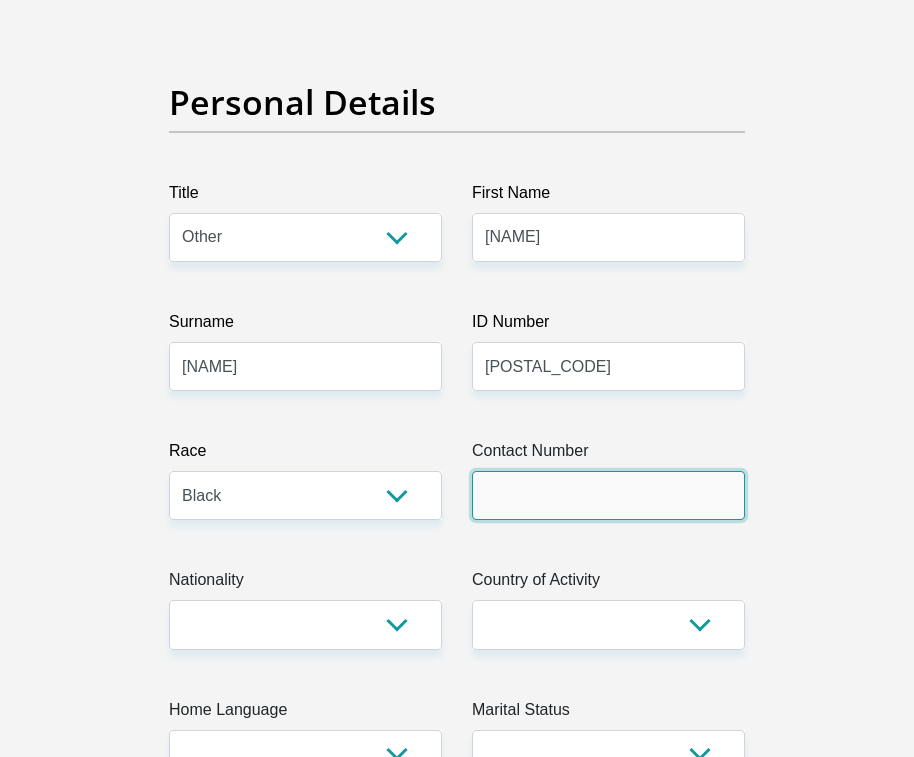 click on "Contact Number" at bounding box center (608, 495) 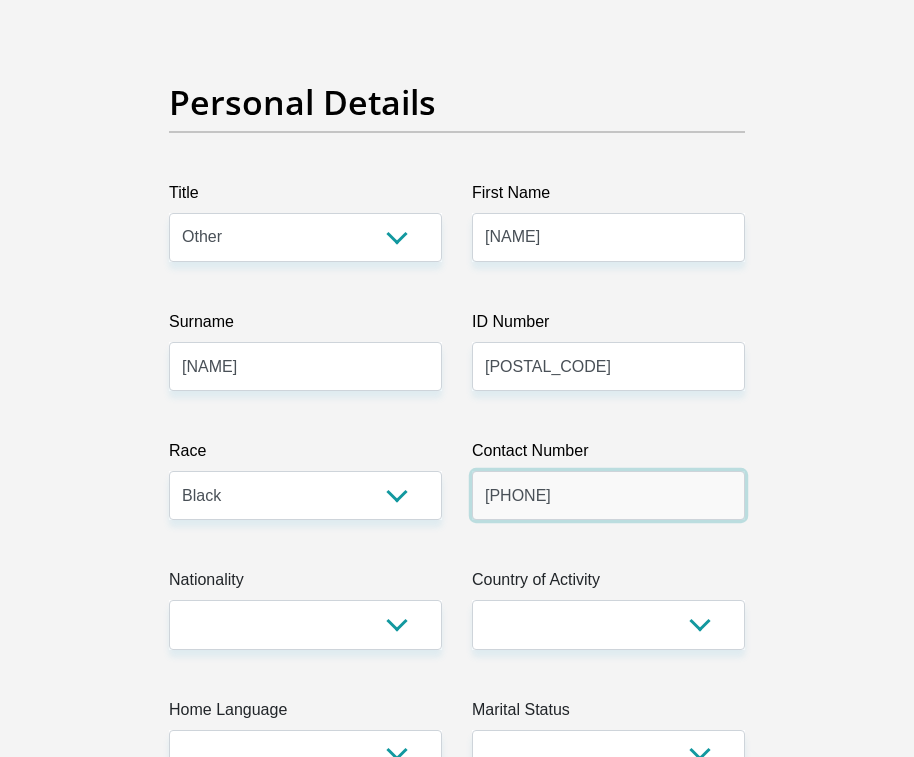 type on "[PHONE]" 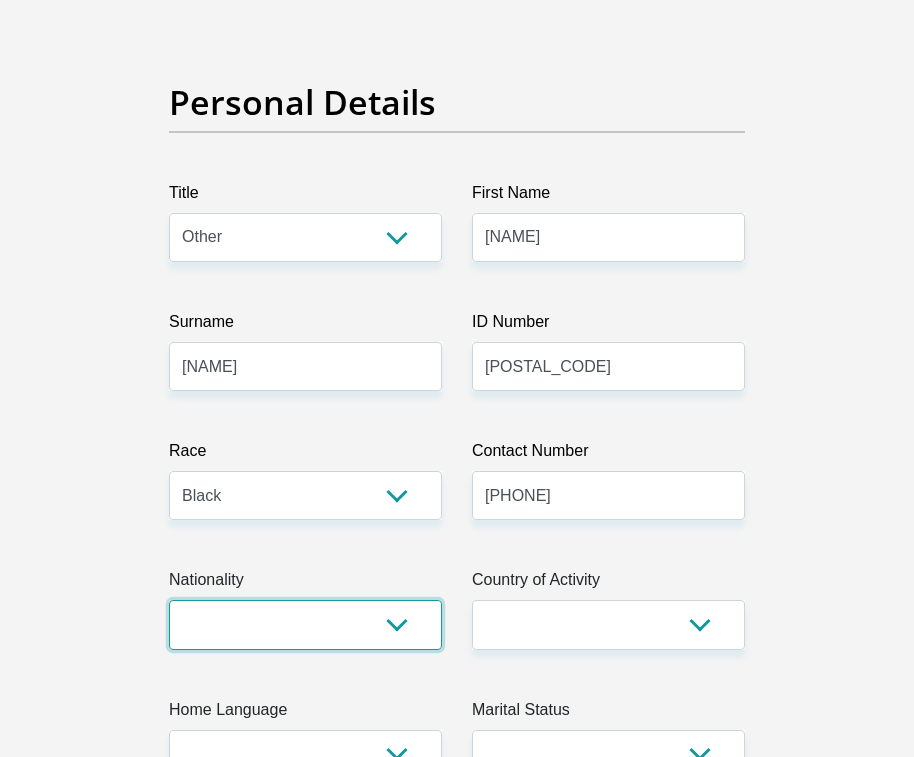 click on "South Africa
Afghanistan
Aland Islands
Albania
Algeria
America Samoa
American Virgin Islands
Andorra
Angola
Anguilla
Antarctica
Antigua and Barbuda
Argentina
Armenia
Aruba
Ascension Island
Australia
Austria
Azerbaijan
Bahamas
Bahrain
Bangladesh
Barbados
Chad" at bounding box center [305, 624] 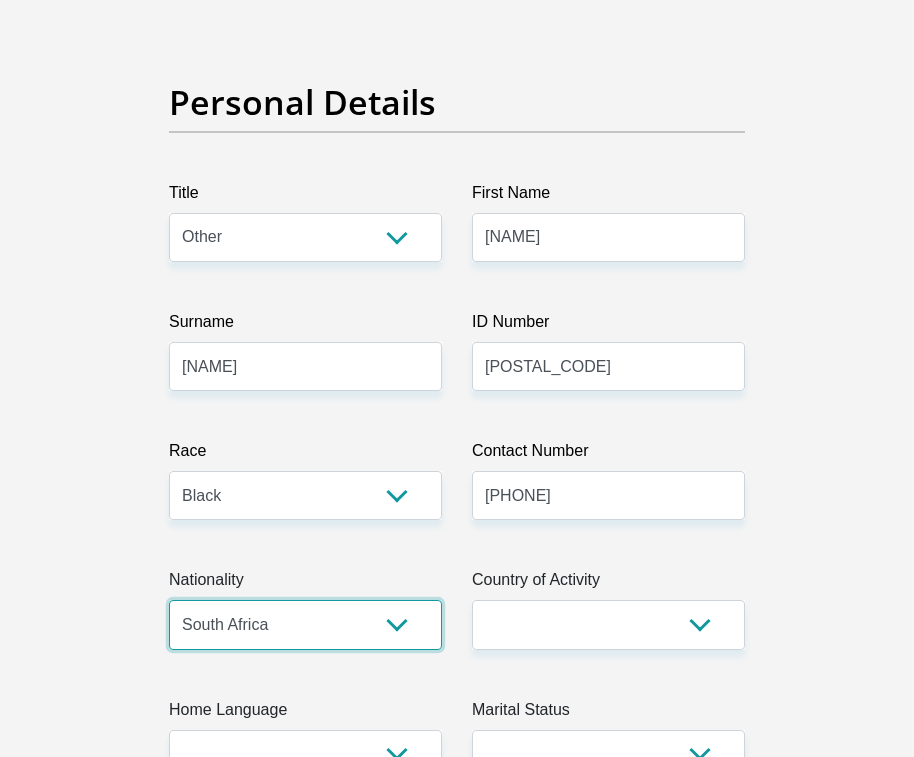 click on "South Africa
Afghanistan
Aland Islands
Albania
Algeria
America Samoa
American Virgin Islands
Andorra
Angola
Anguilla
Antarctica
Antigua and Barbuda
Argentina
Armenia
Aruba
Ascension Island
Australia
Austria
Azerbaijan
Bahamas
Bahrain
Bangladesh
Barbados
Chad" at bounding box center (305, 624) 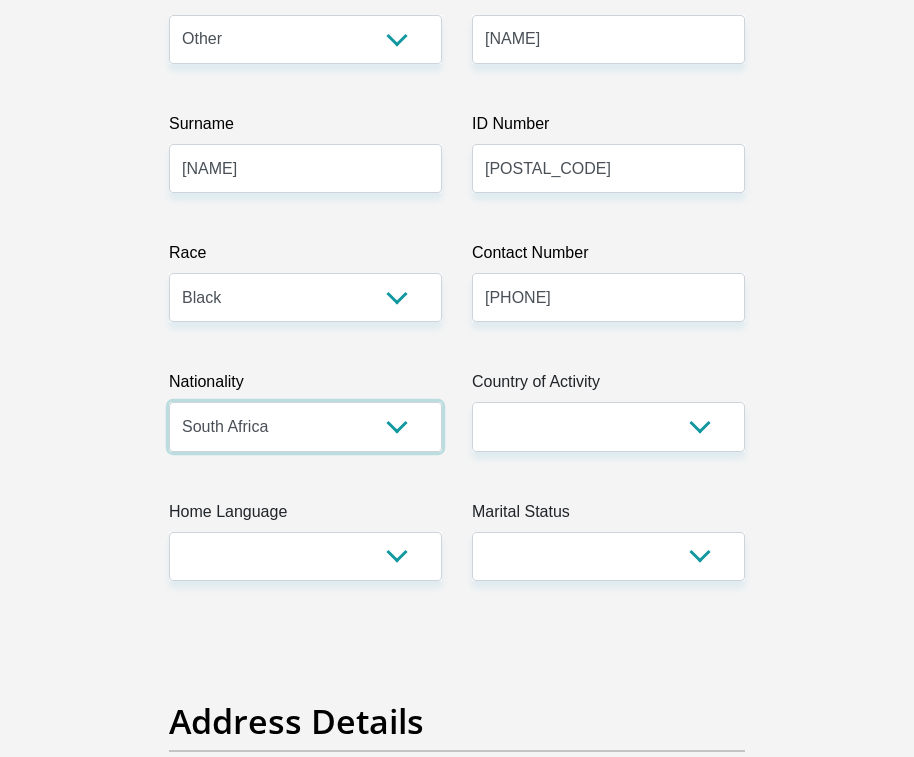 scroll, scrollTop: 400, scrollLeft: 0, axis: vertical 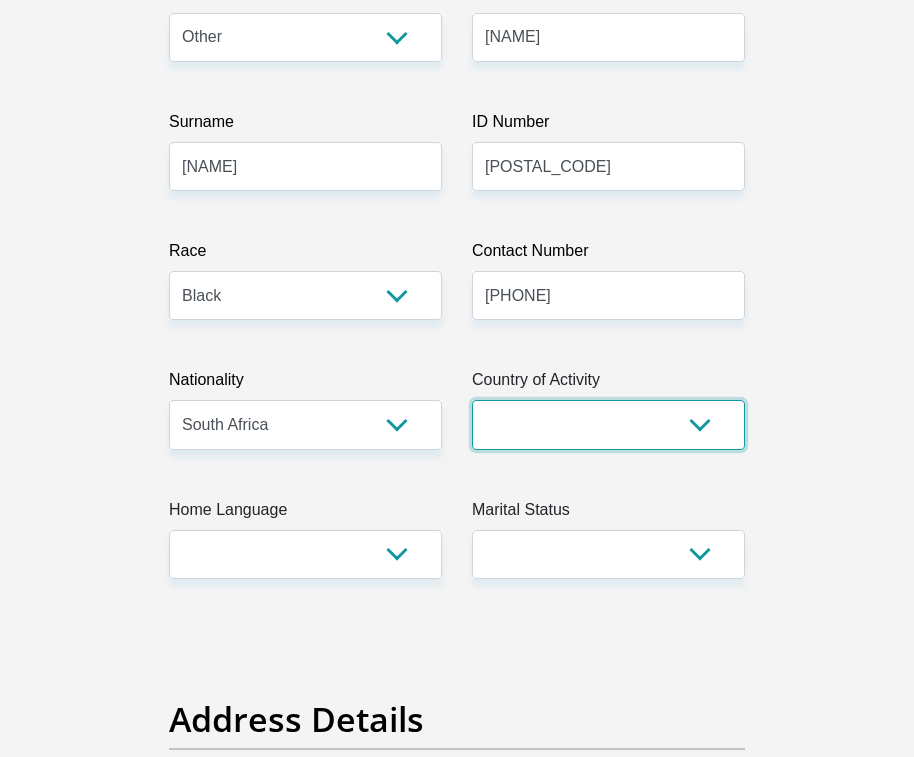 click on "South Africa
Afghanistan
Aland Islands
Albania
Algeria
America Samoa
American Virgin Islands
Andorra
Angola
Anguilla
Antarctica
Antigua and Barbuda
Argentina
Armenia
Aruba
Ascension Island
Australia
Austria
Azerbaijan
Chad" at bounding box center (608, 424) 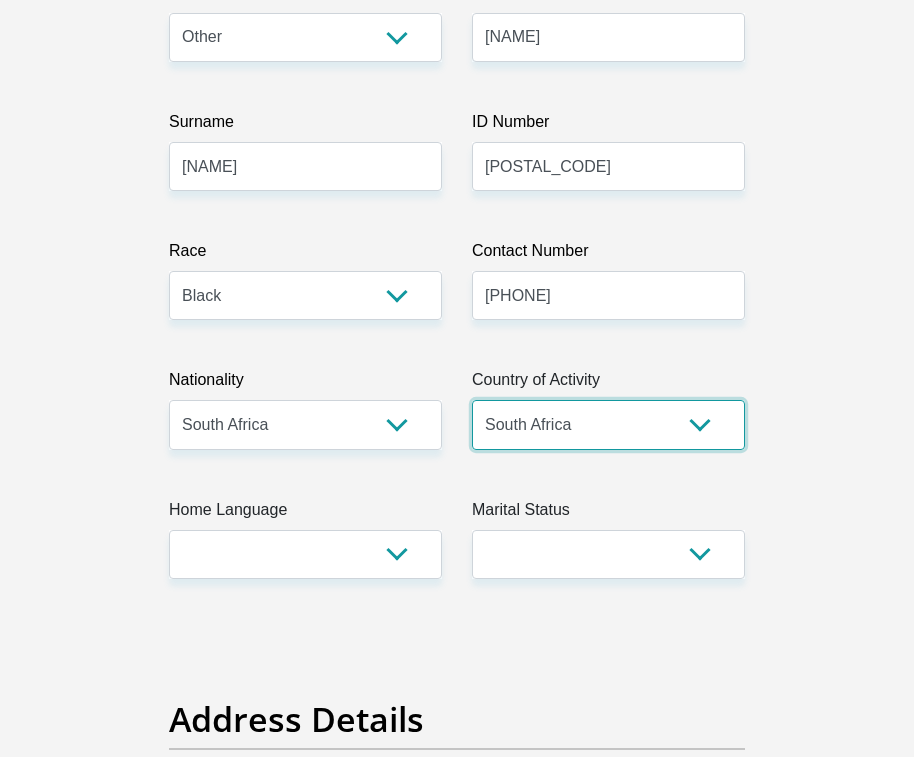 click on "South Africa
Afghanistan
Aland Islands
Albania
Algeria
America Samoa
American Virgin Islands
Andorra
Angola
Anguilla
Antarctica
Antigua and Barbuda
Argentina
Armenia
Aruba
Ascension Island
Australia
Austria
Azerbaijan
Chad" at bounding box center (608, 424) 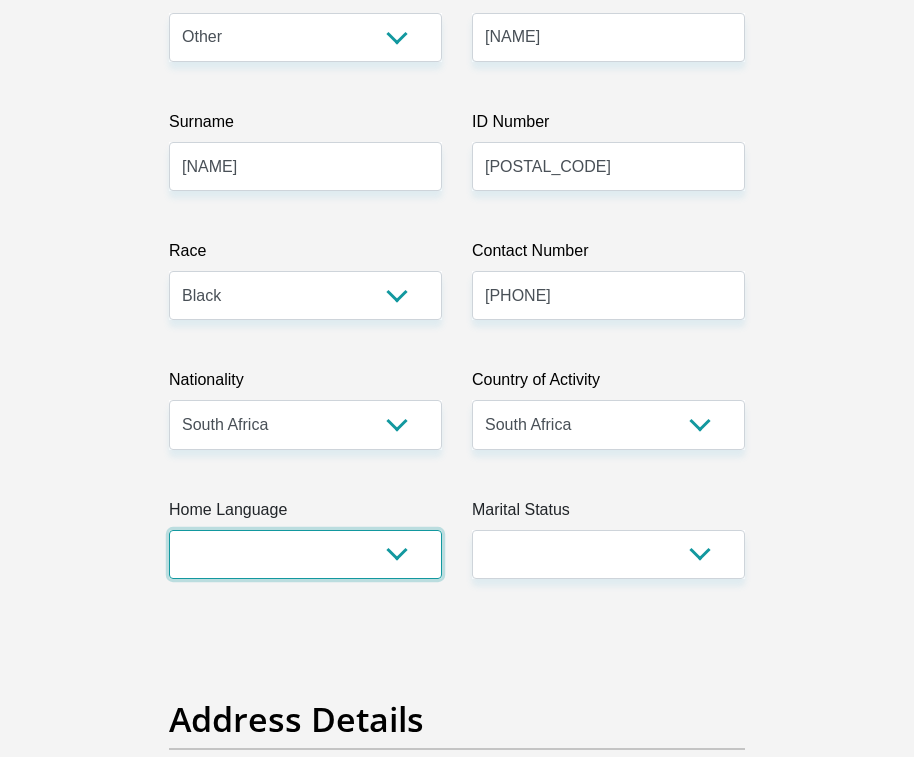 click on "Afrikaans
English
Sepedi
South Ndebele
Southern Sotho
Swati
Tsonga
Tswana
Venda
Xhosa
Zulu
Other" at bounding box center (305, 554) 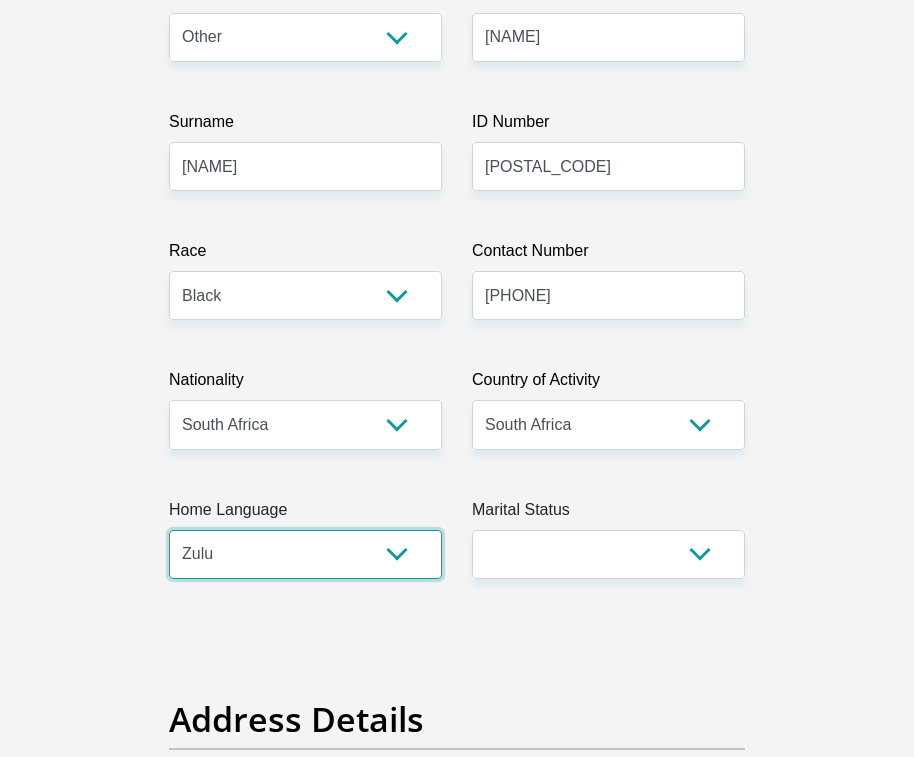 click on "Afrikaans
English
Sepedi
South Ndebele
Southern Sotho
Swati
Tsonga
Tswana
Venda
Xhosa
Zulu
Other" at bounding box center [305, 554] 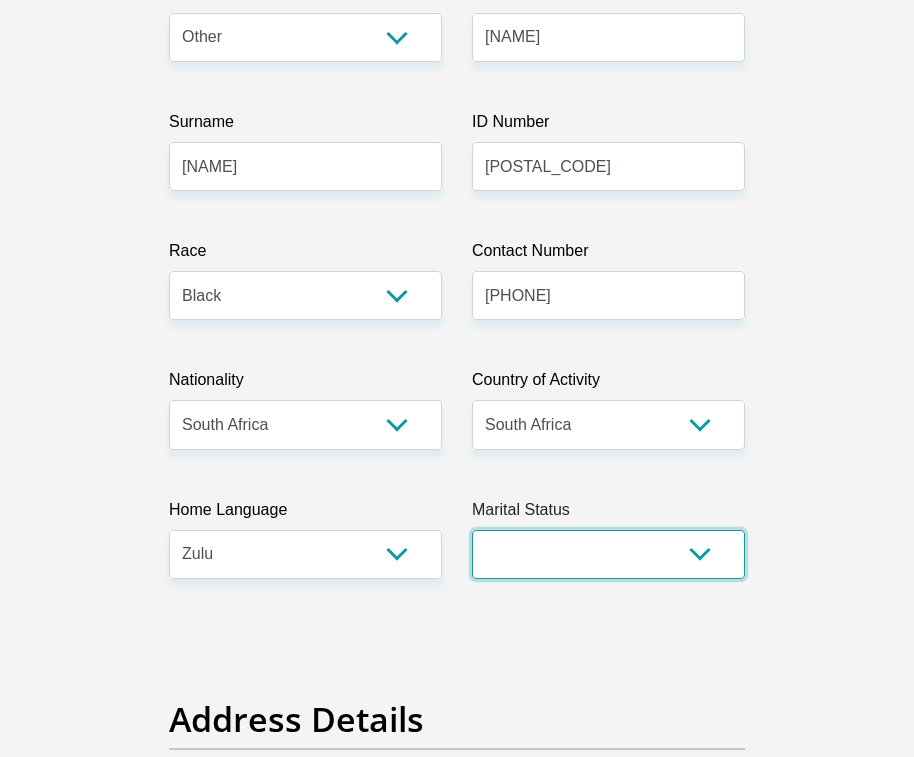 click on "Married ANC
Single
Divorced
Widowed
Married COP or Customary Law" at bounding box center [608, 554] 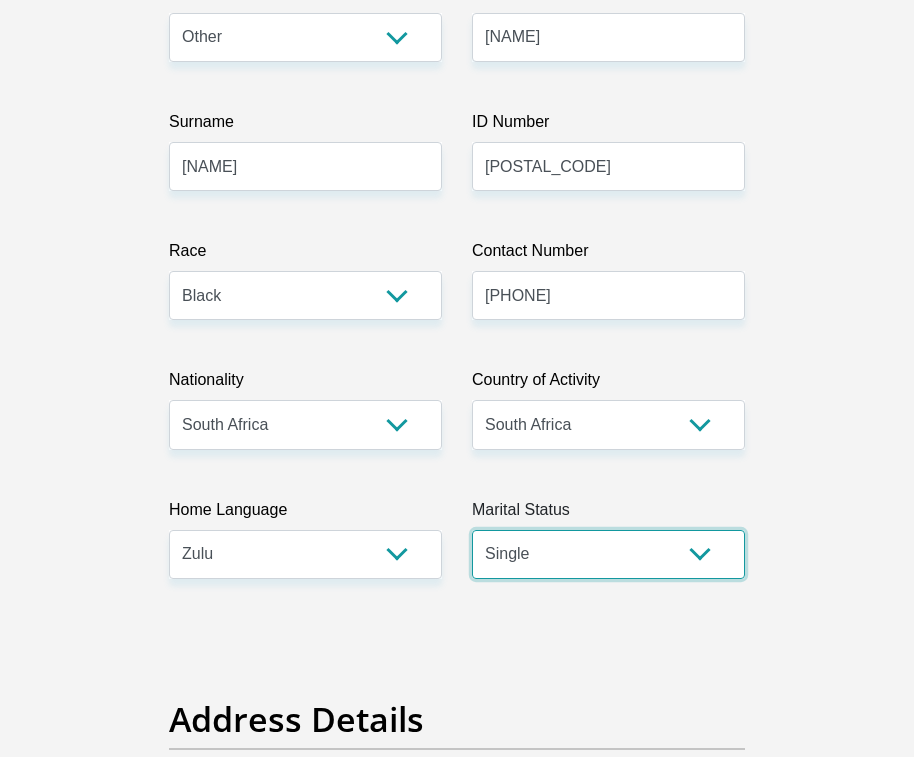click on "Married ANC
Single
Divorced
Widowed
Married COP or Customary Law" at bounding box center [608, 554] 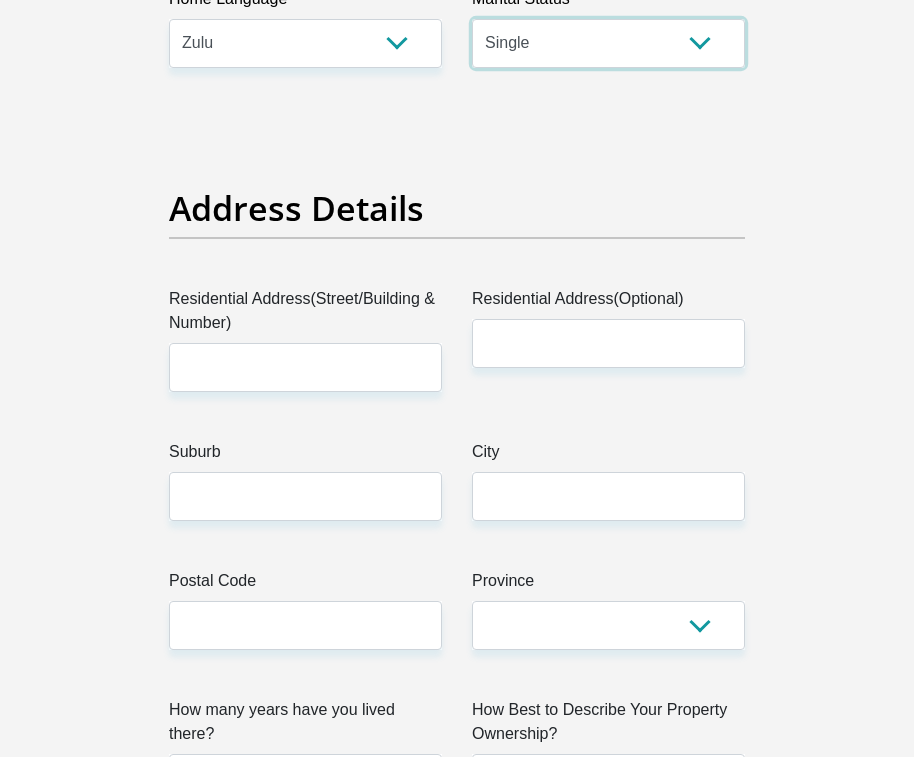 scroll, scrollTop: 900, scrollLeft: 0, axis: vertical 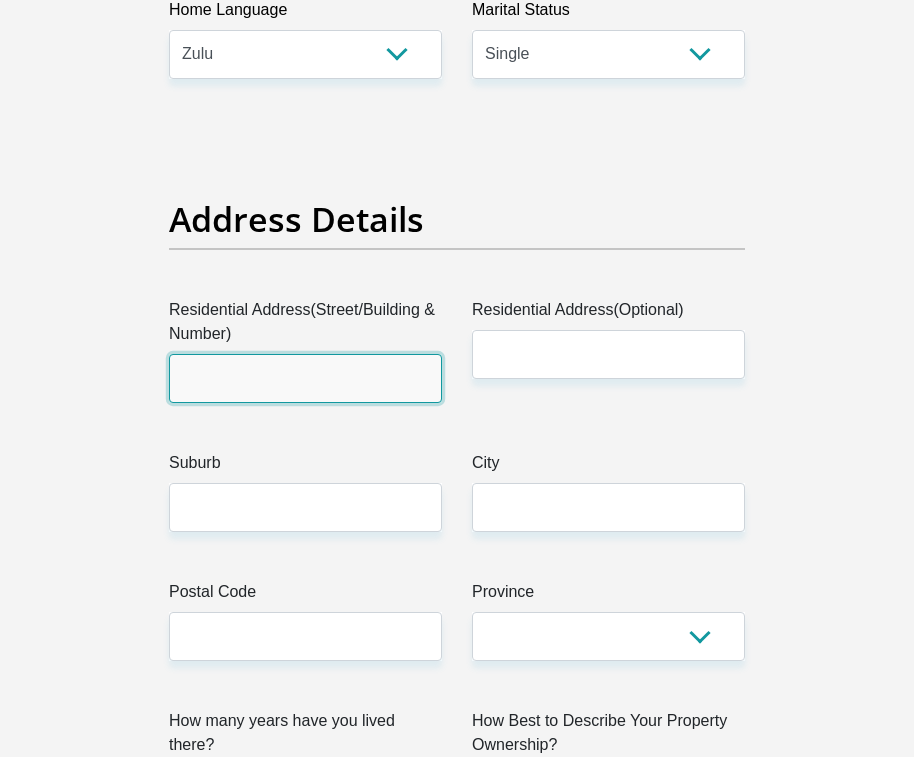 click on "Residential Address(Street/Building & Number)" at bounding box center [305, 378] 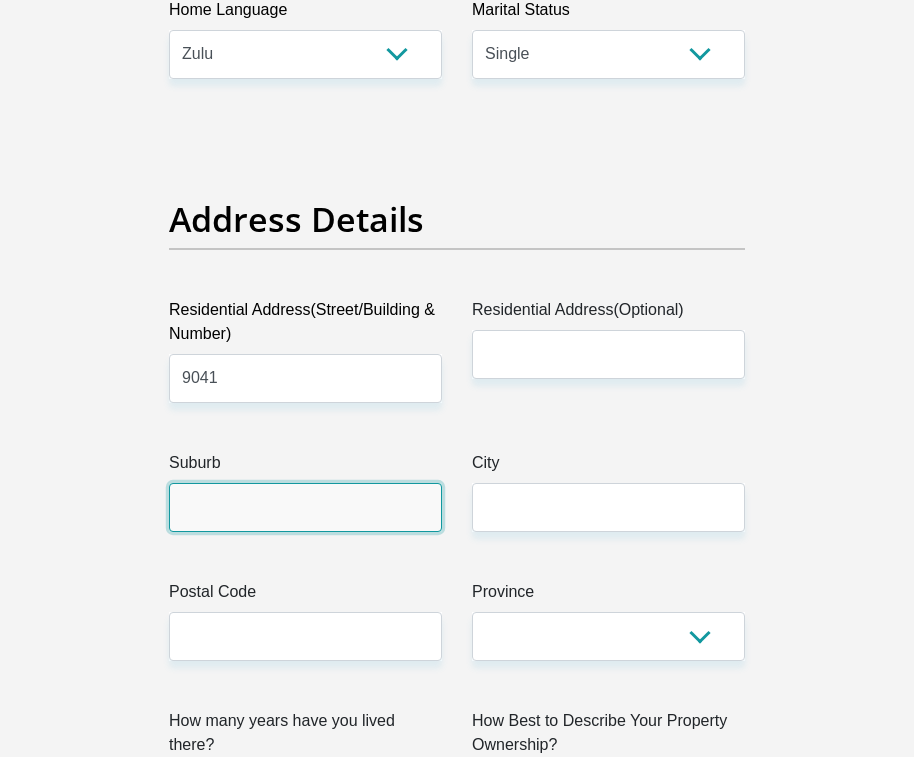 click on "Suburb" at bounding box center (305, 507) 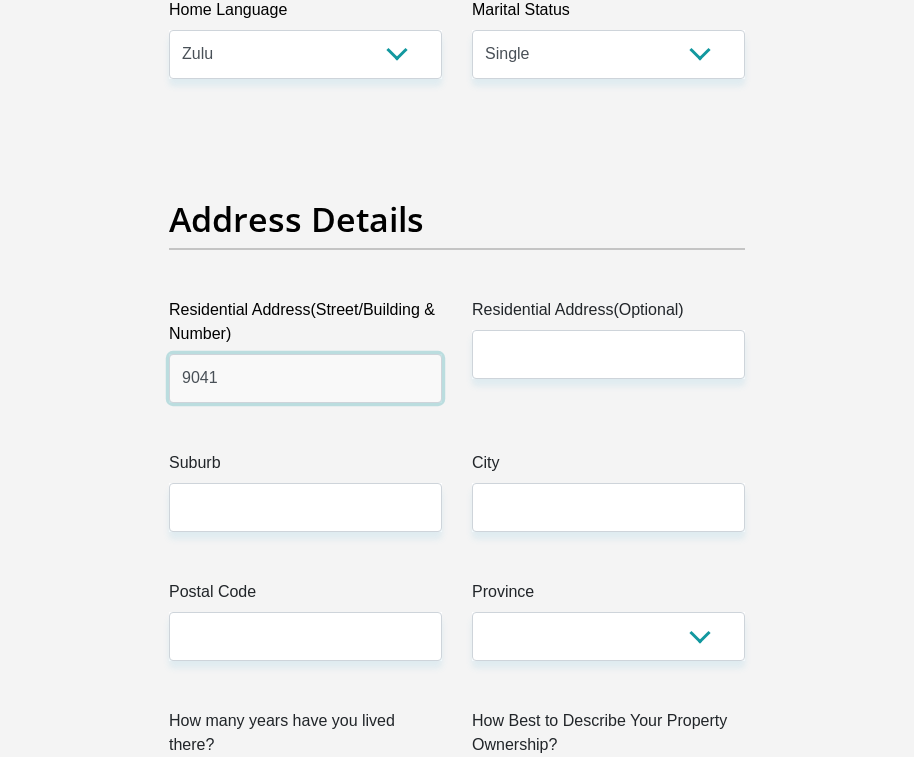 click on "9041" at bounding box center (305, 378) 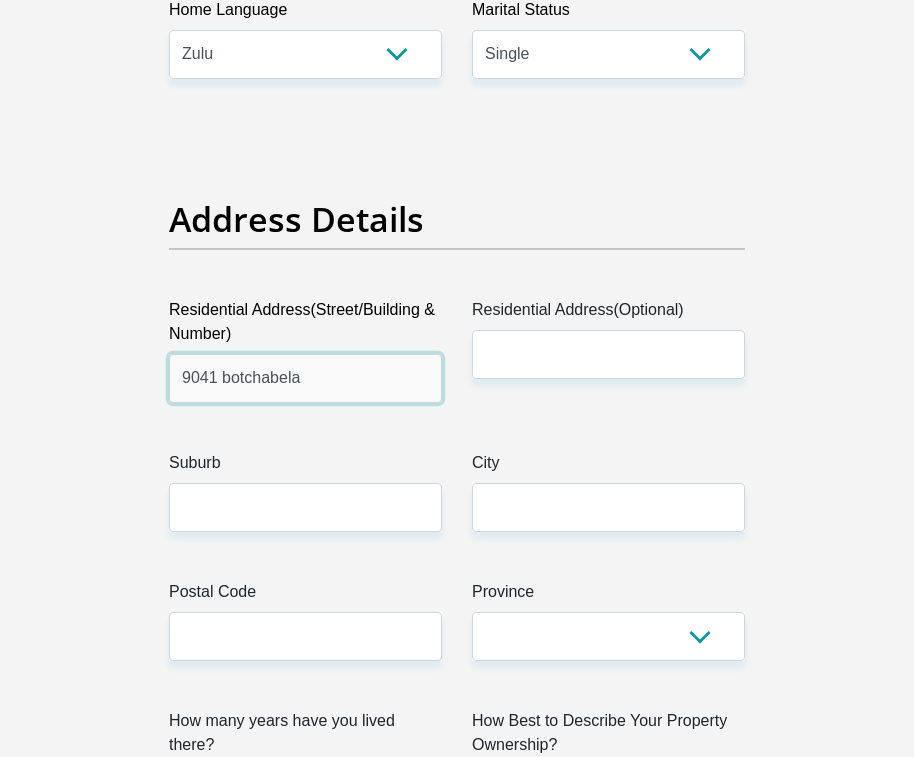 type on "9041 botchabela" 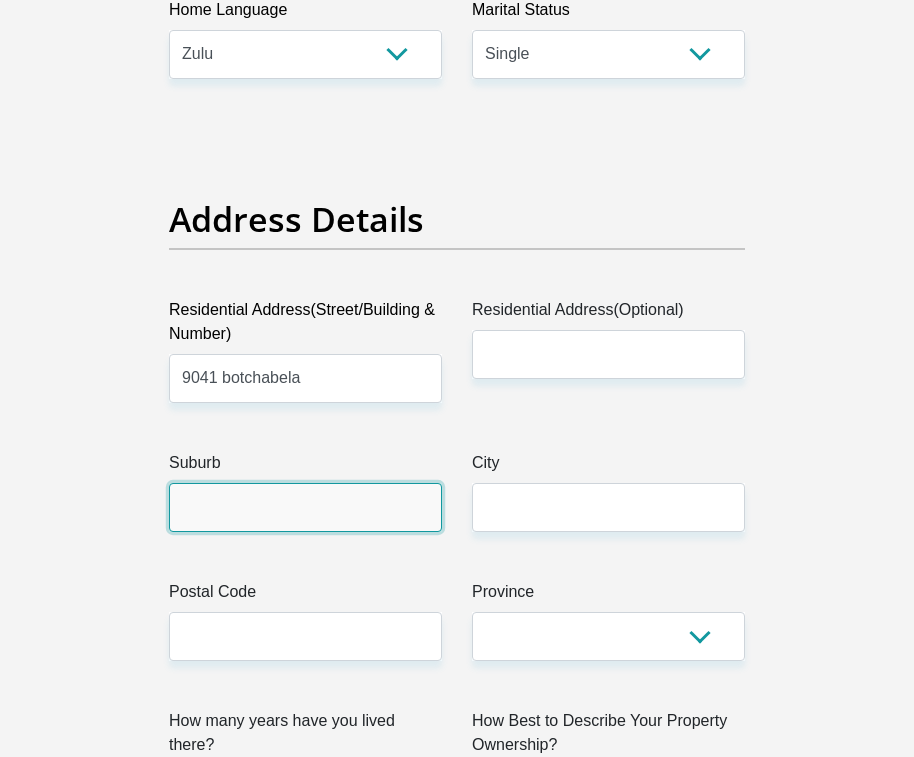 click on "Suburb" at bounding box center (305, 507) 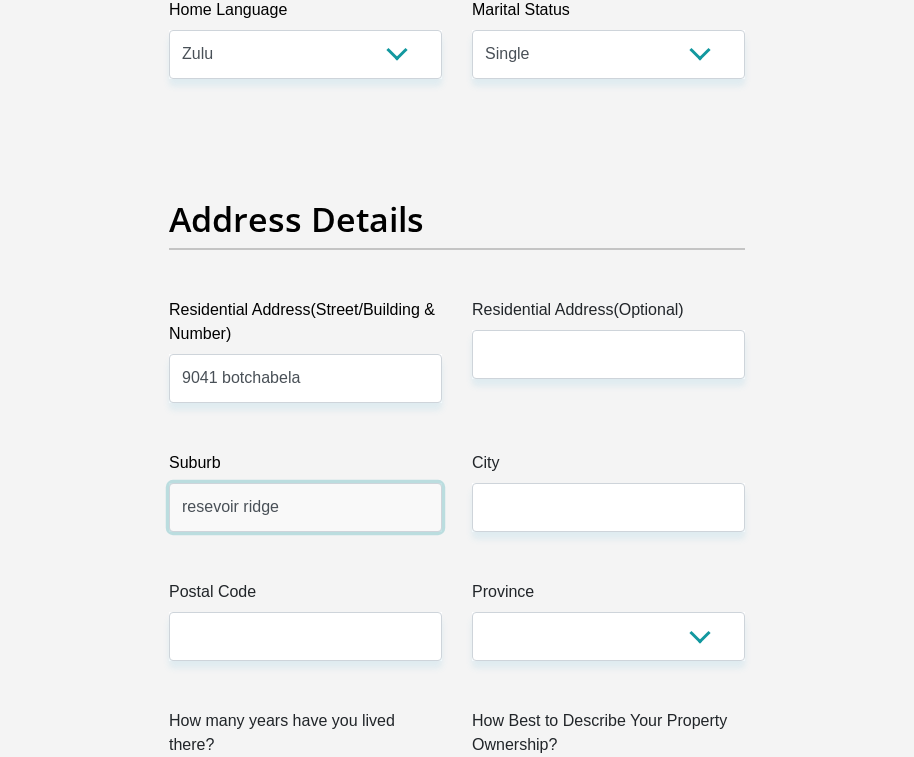 type on "resevoir ridge" 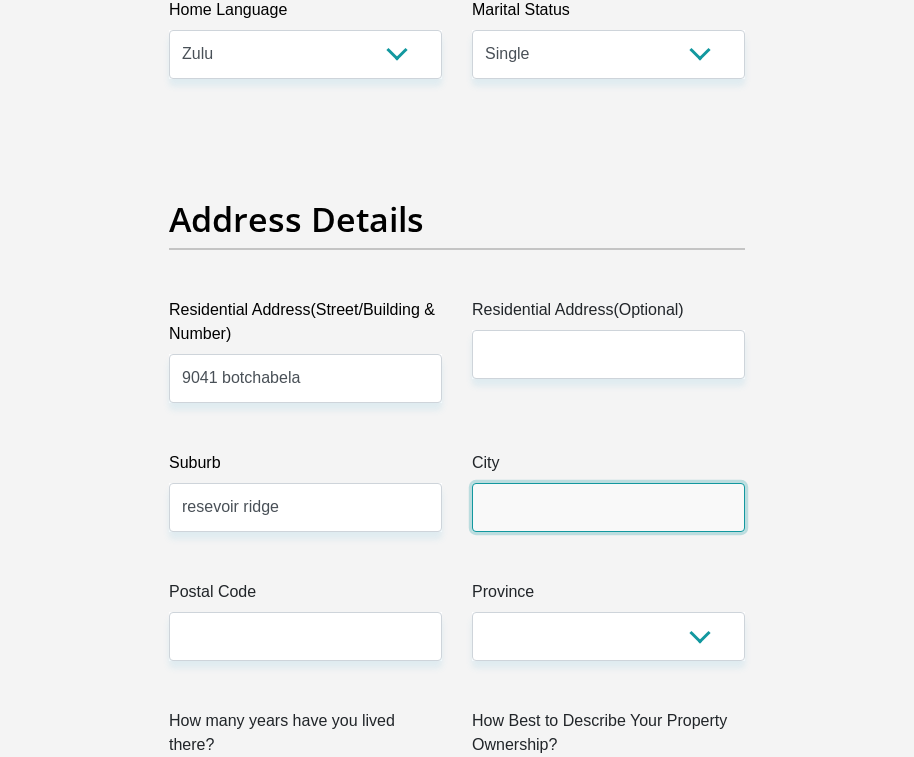click on "City" at bounding box center (608, 507) 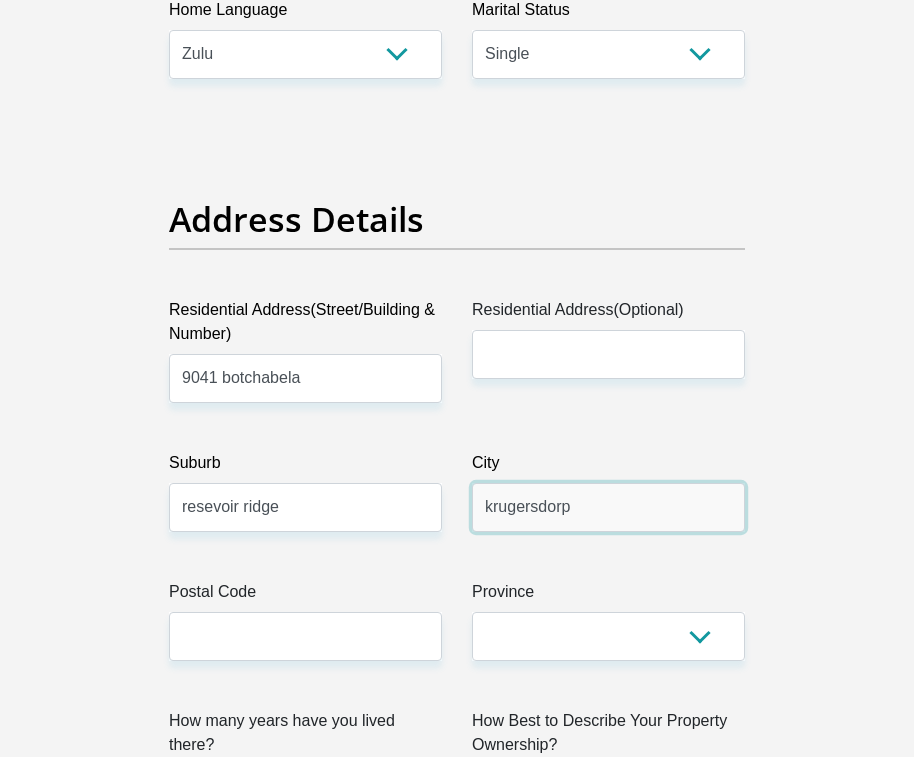 type on "krugersdorp" 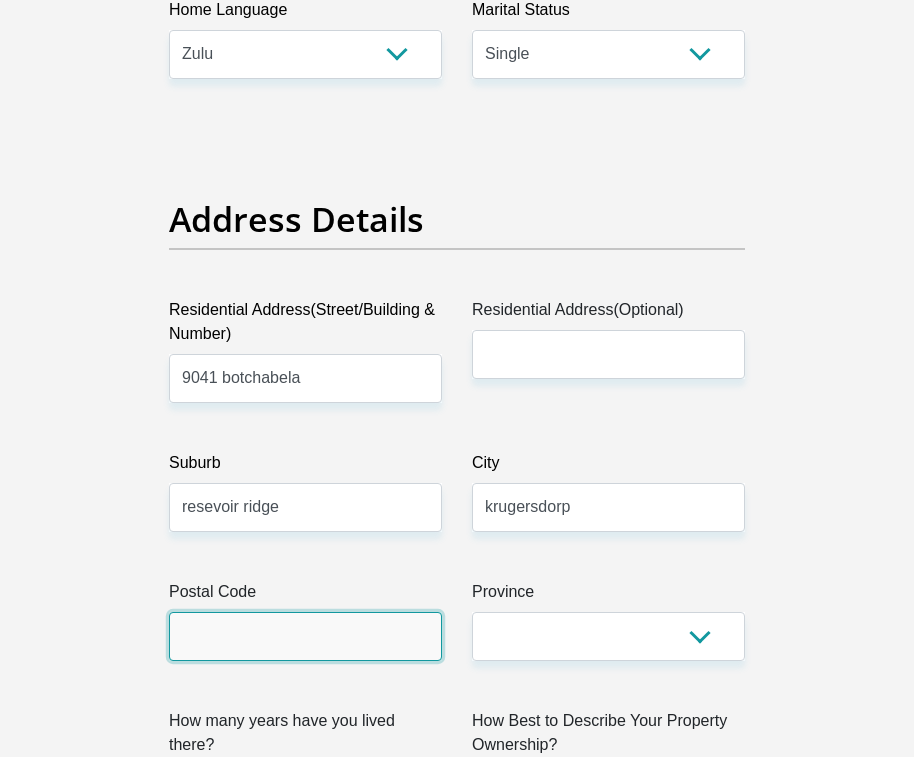 click on "Postal Code" at bounding box center [305, 636] 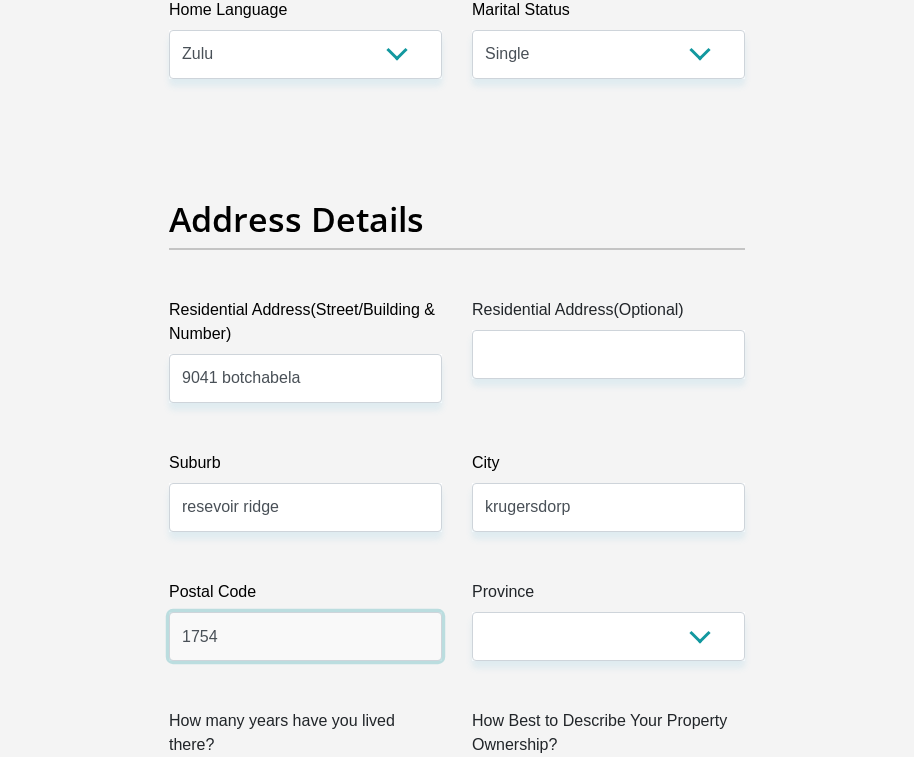 type on "1754" 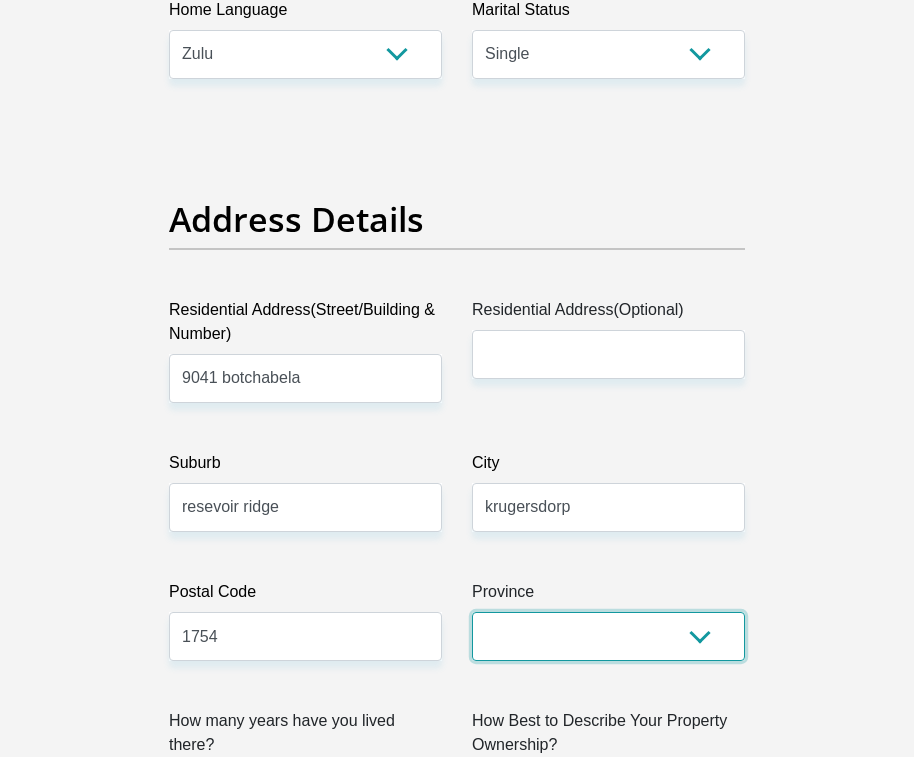 click on "Eastern Cape
Free State
Gauteng
KwaZulu-Natal
Limpopo
Mpumalanga
Northern Cape
North West
Western Cape" at bounding box center (608, 636) 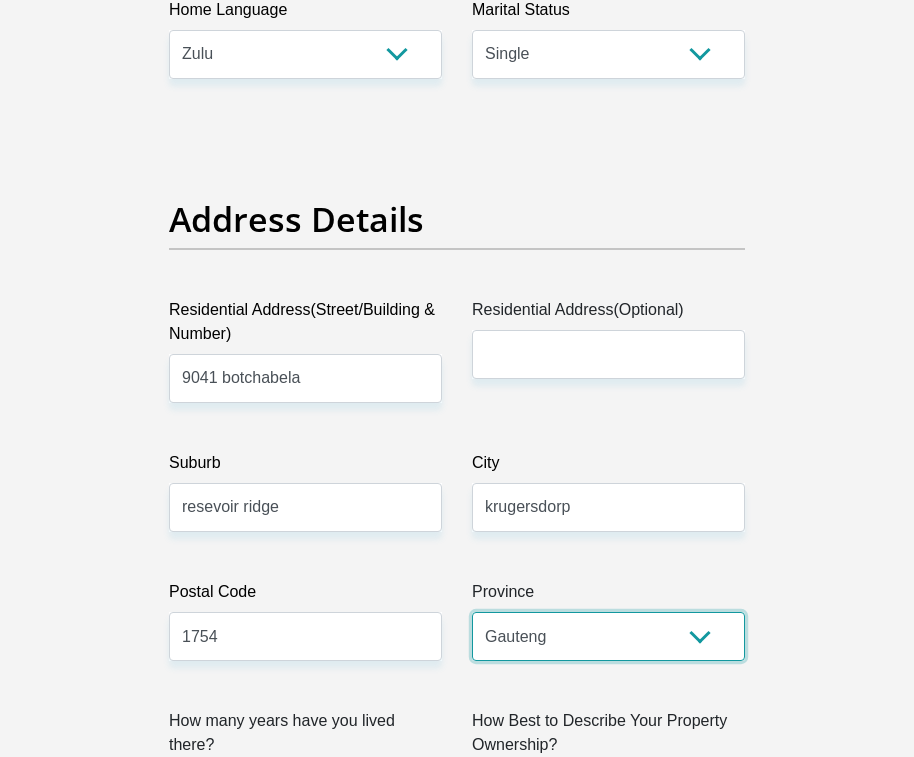 click on "Eastern Cape
Free State
Gauteng
KwaZulu-Natal
Limpopo
Mpumalanga
Northern Cape
North West
Western Cape" at bounding box center (608, 636) 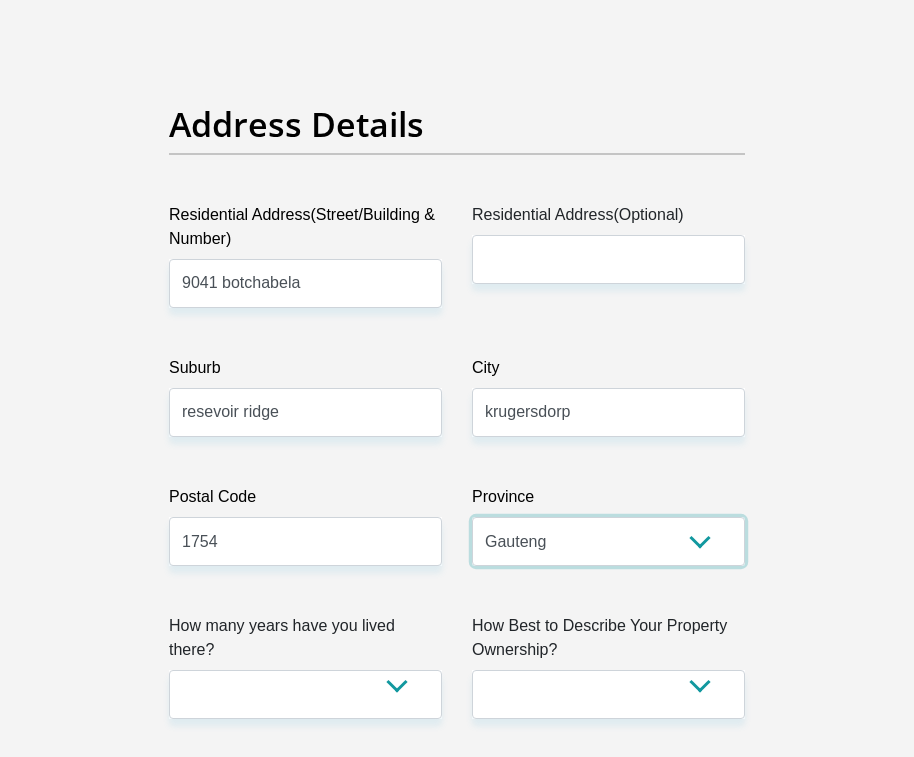 scroll, scrollTop: 1200, scrollLeft: 0, axis: vertical 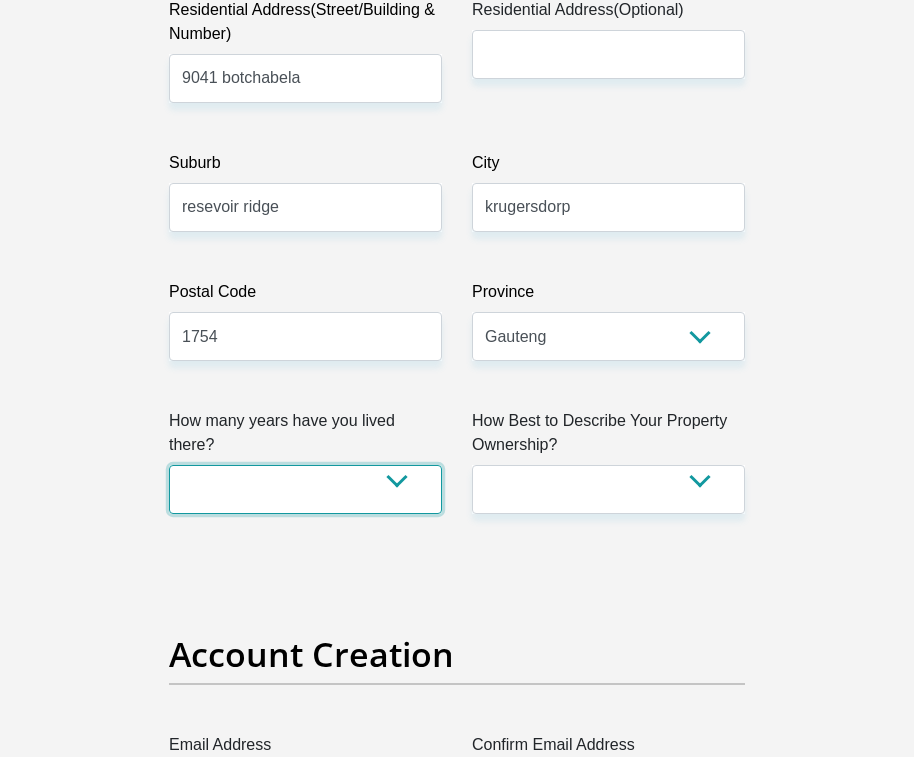 click on "less than 1 year
1-3 years
3-5 years
5+ years" at bounding box center (305, 489) 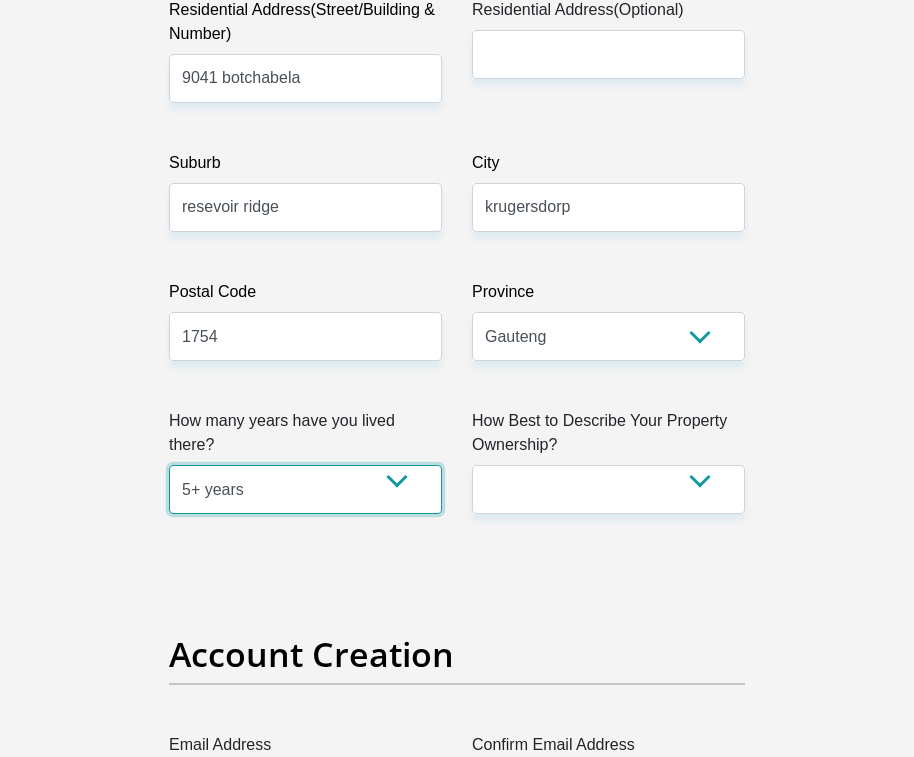click on "less than 1 year
1-3 years
3-5 years
5+ years" at bounding box center (305, 489) 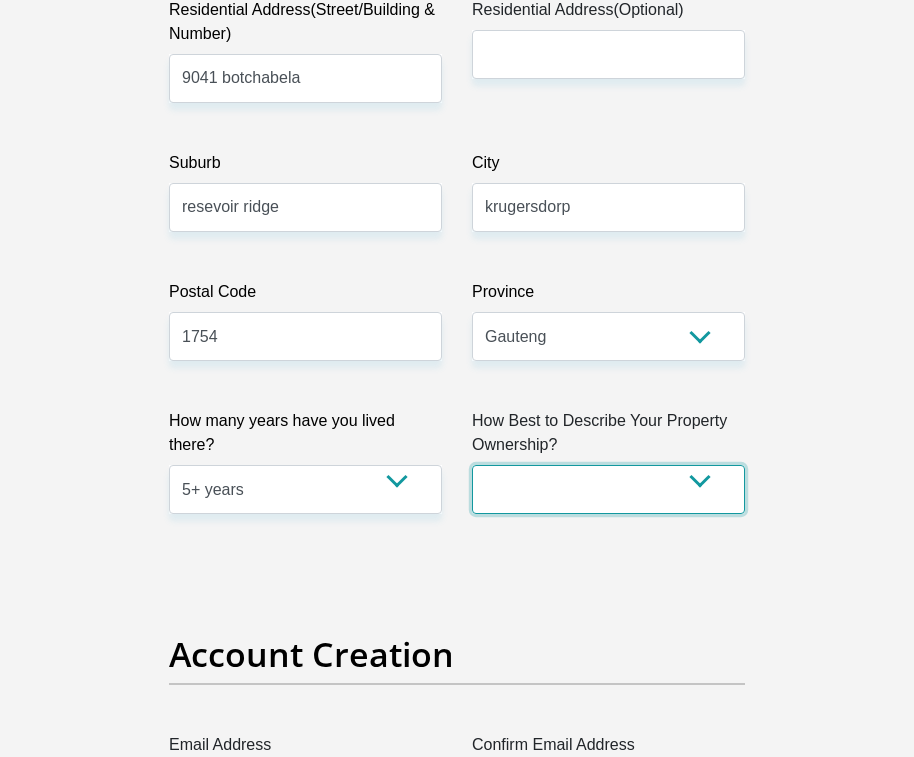 click on "Owned
Rented
Family Owned
Company Dwelling" at bounding box center [608, 489] 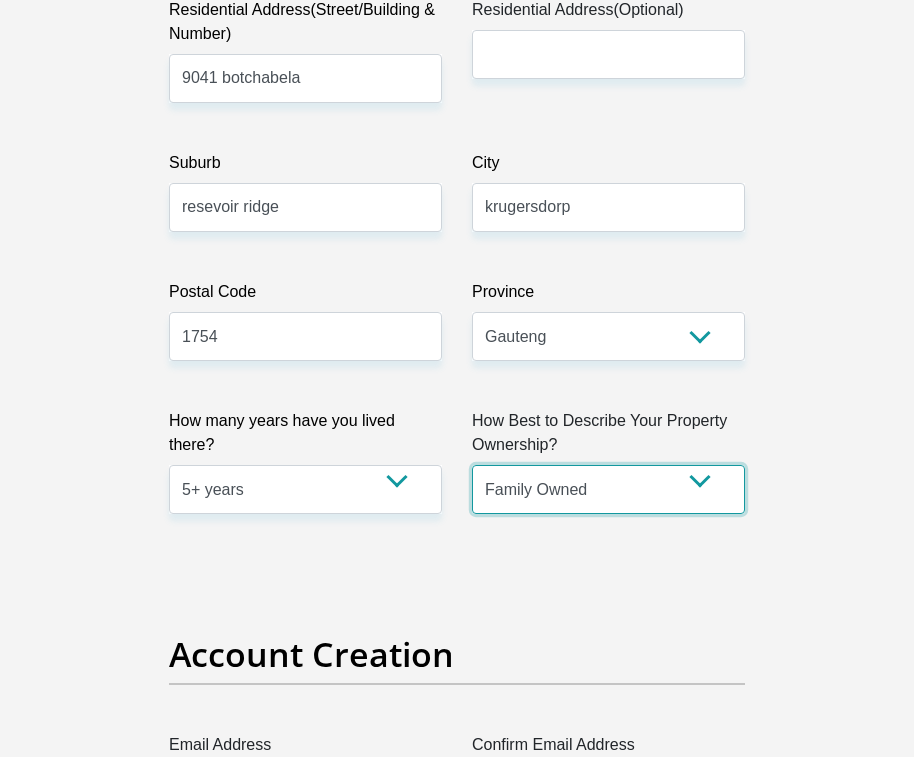 click on "Owned
Rented
Family Owned
Company Dwelling" at bounding box center (608, 489) 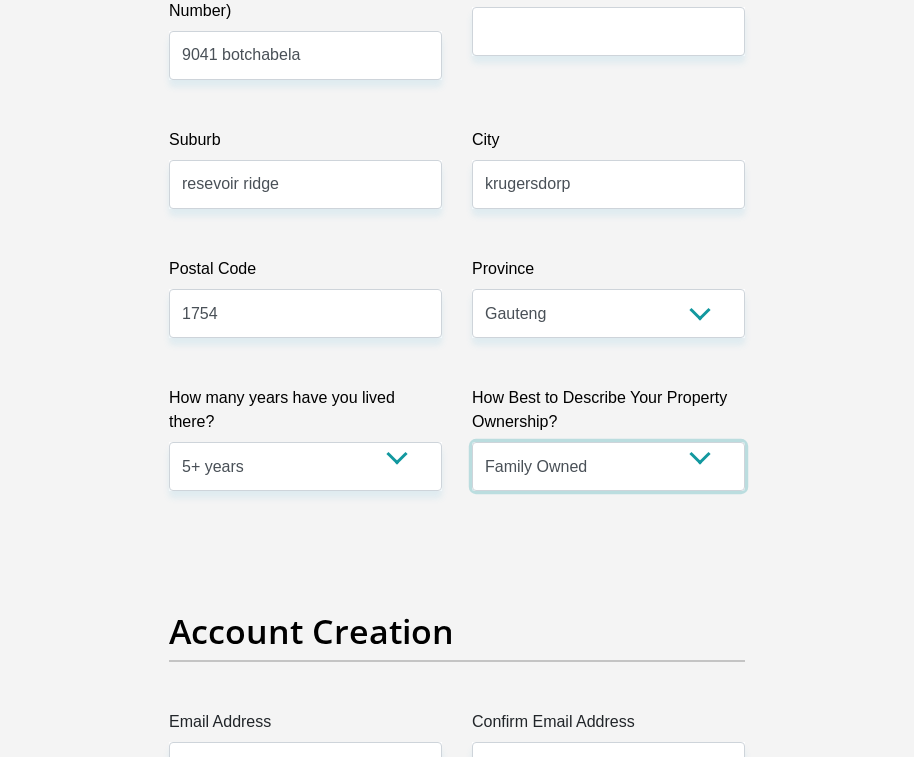 scroll, scrollTop: 1300, scrollLeft: 0, axis: vertical 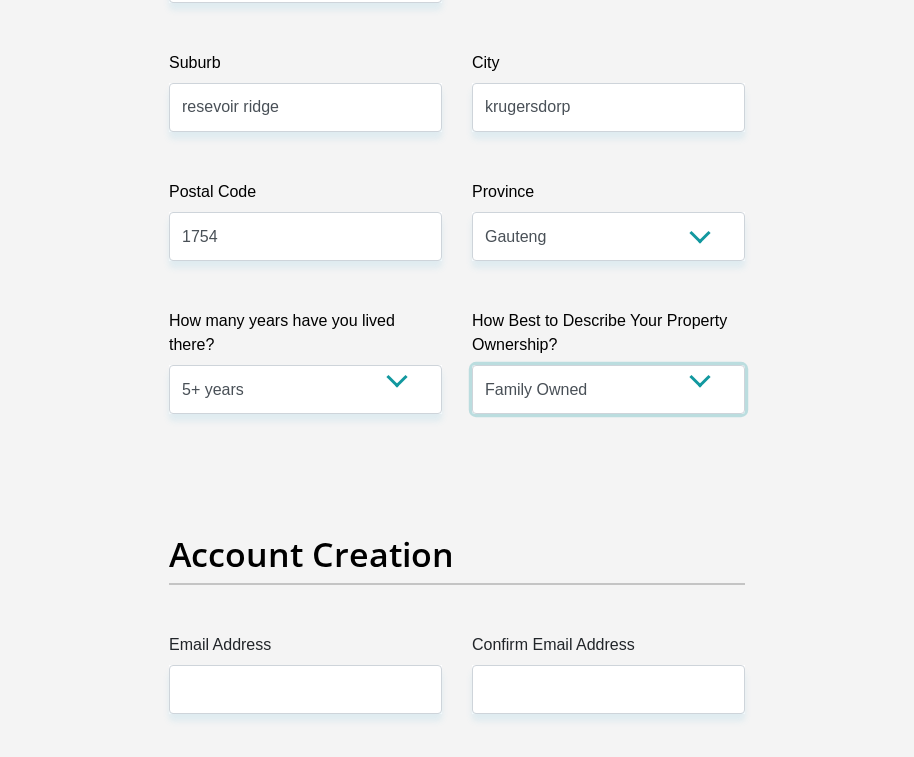 click on "Owned
Rented
Family Owned
Company Dwelling" at bounding box center [608, 389] 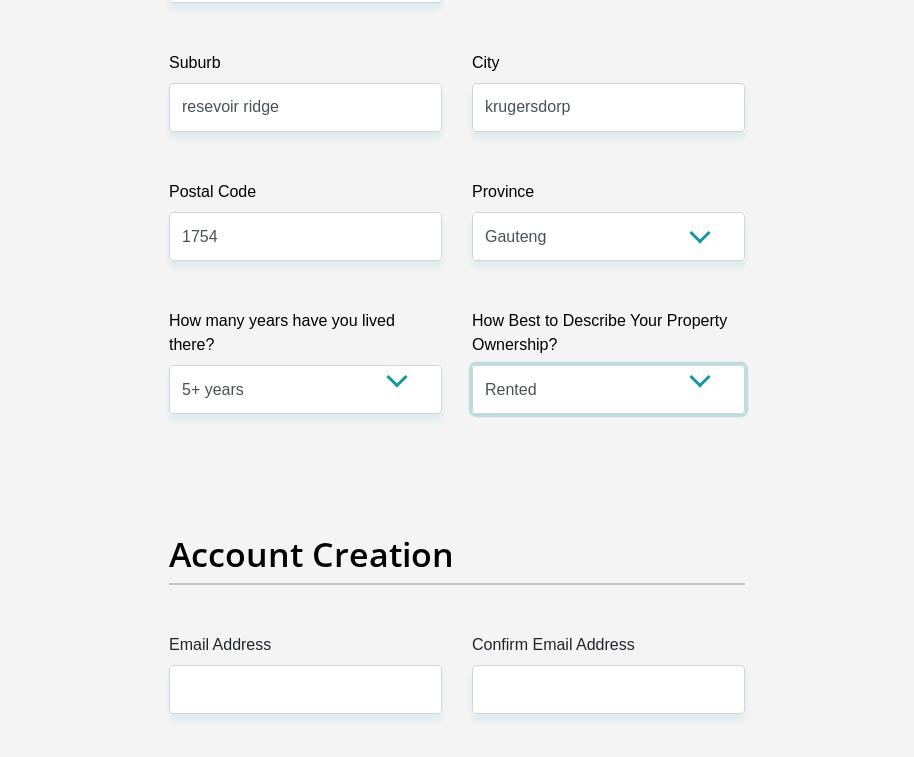 click on "Owned
Rented
Family Owned
Company Dwelling" at bounding box center [608, 389] 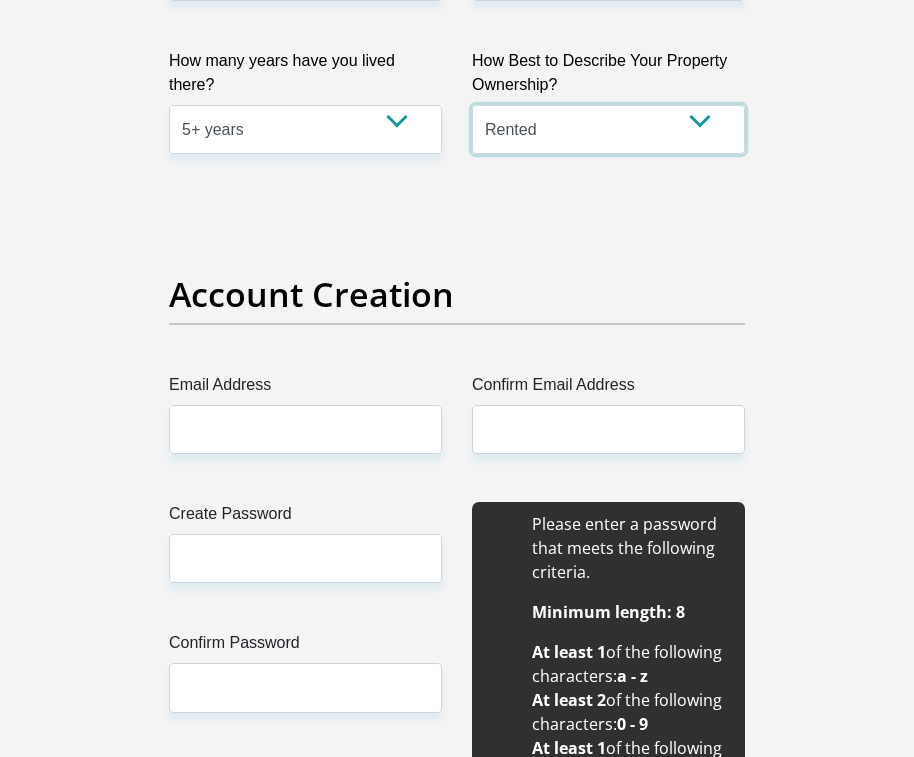scroll, scrollTop: 1600, scrollLeft: 0, axis: vertical 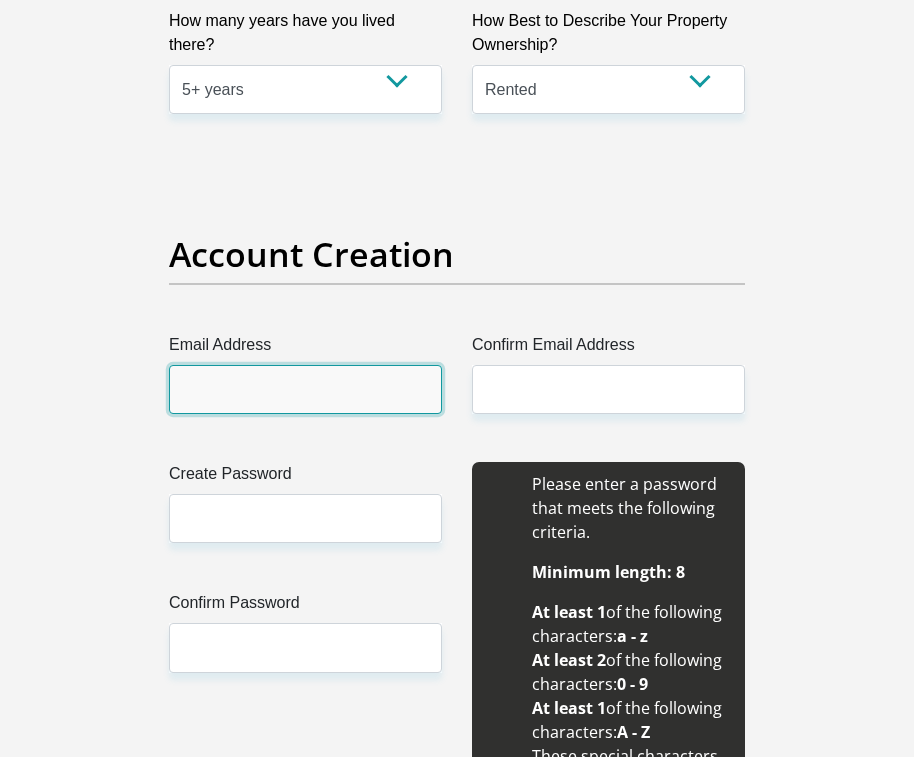 click on "Email Address" at bounding box center [305, 389] 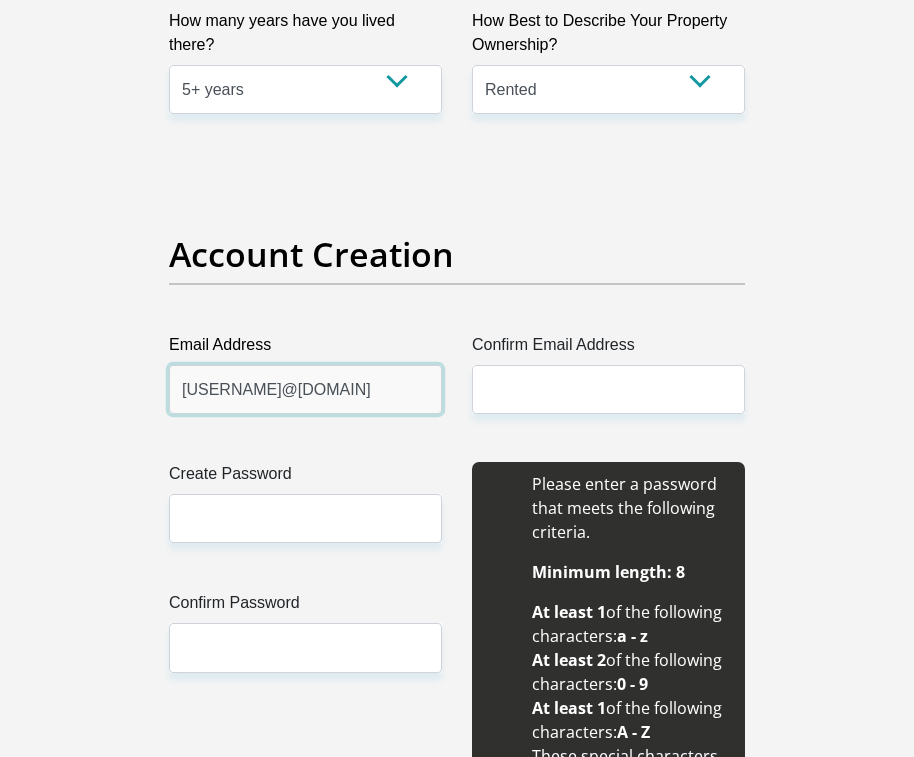 type on "[USERNAME]@[DOMAIN]" 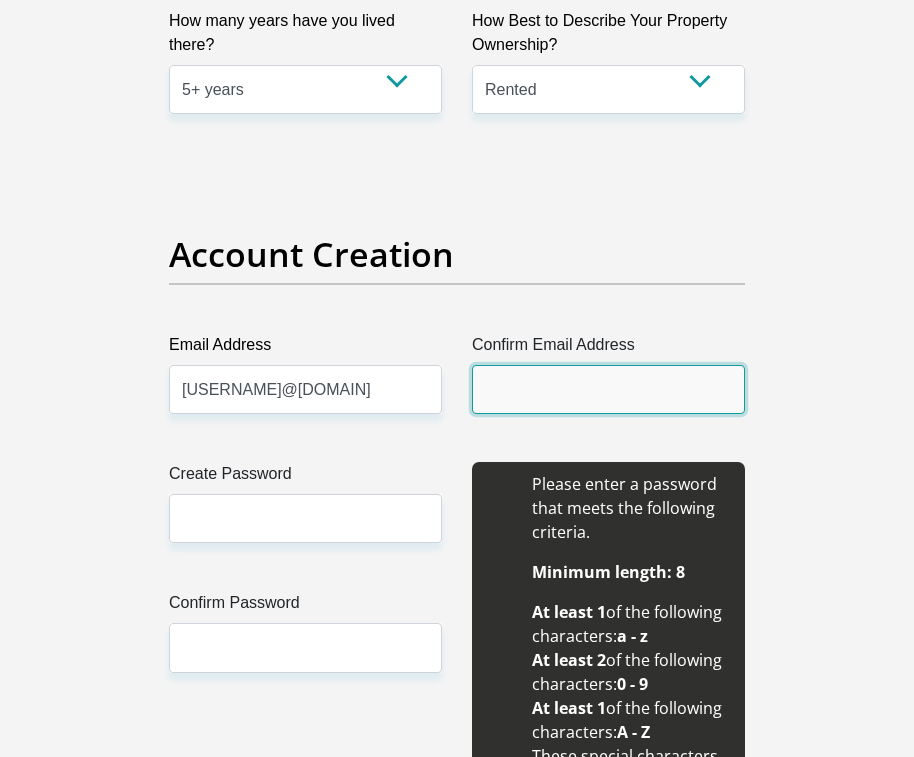 click on "Confirm Email Address" at bounding box center (608, 389) 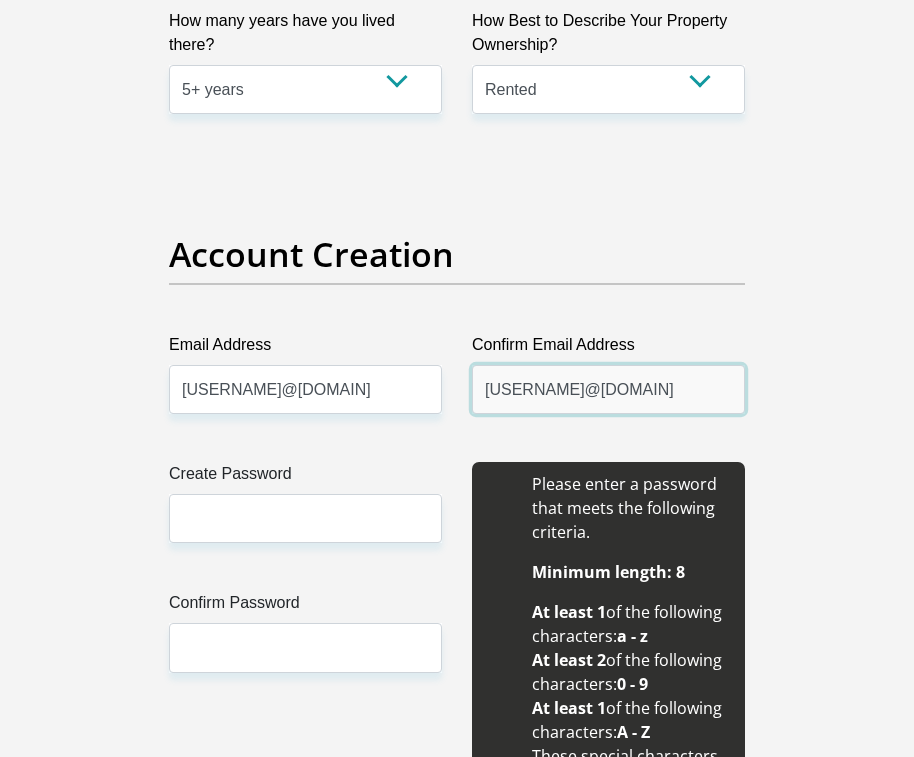 type on "[USERNAME]@[DOMAIN]" 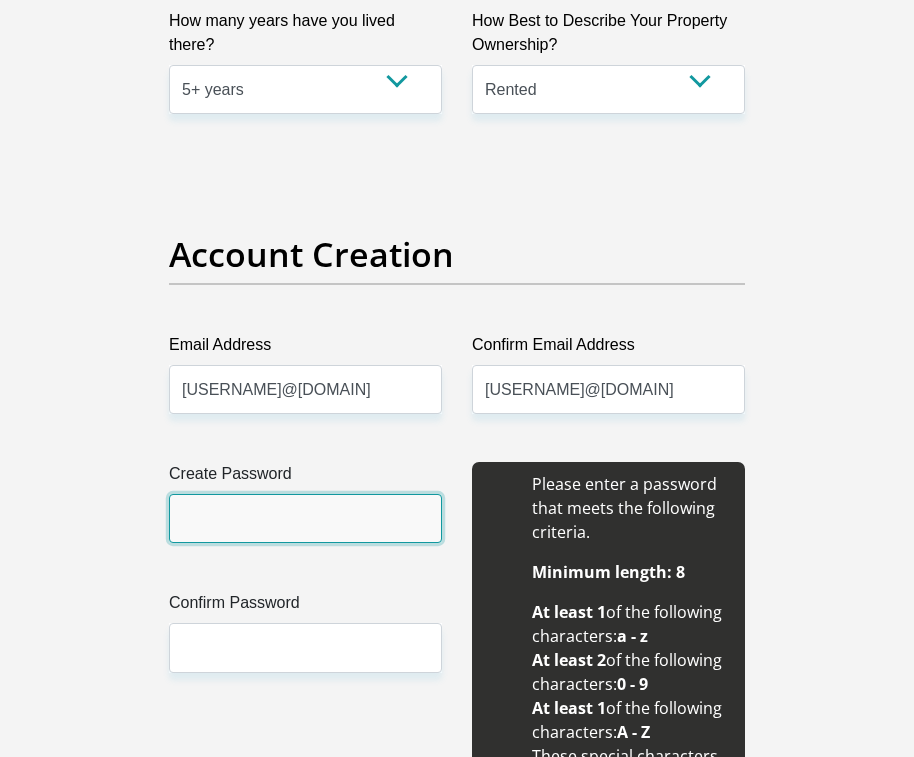 click on "Create Password" at bounding box center (305, 518) 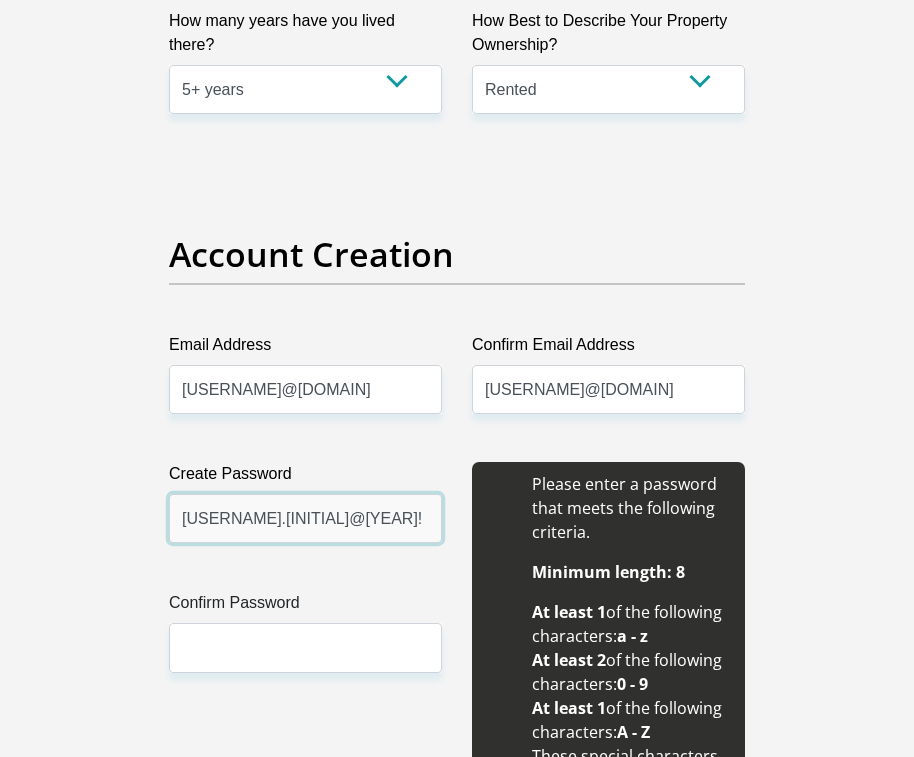 type on "[USERNAME].[INITIAL]@[YEAR]!" 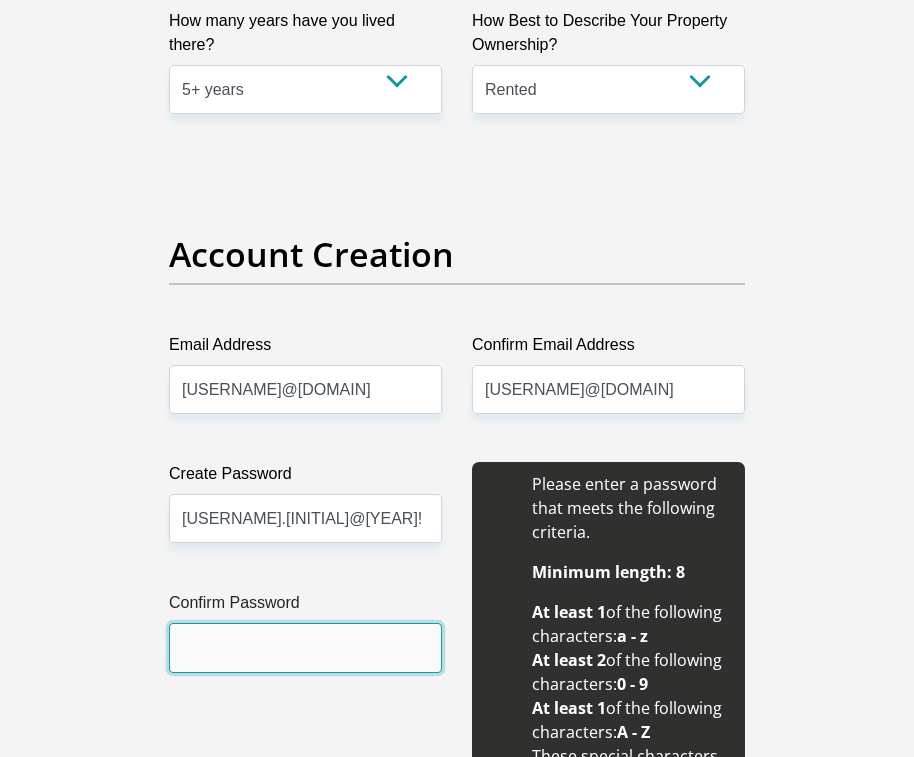 click on "Confirm Password" at bounding box center (305, 647) 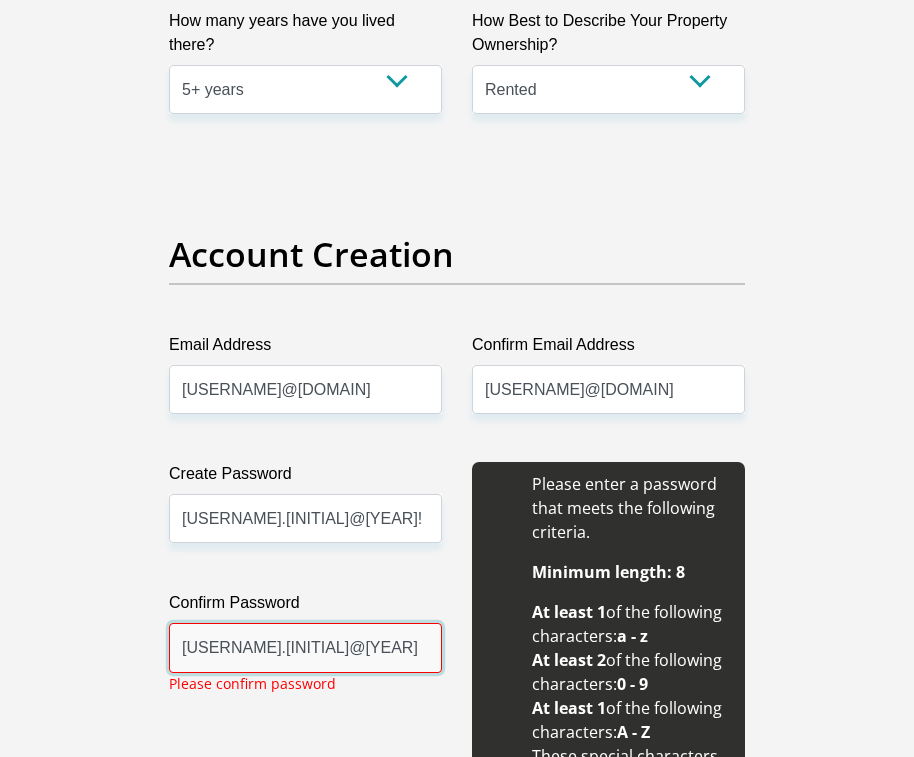 type on "[USERNAME].[INITIAL]@[YEAR]!" 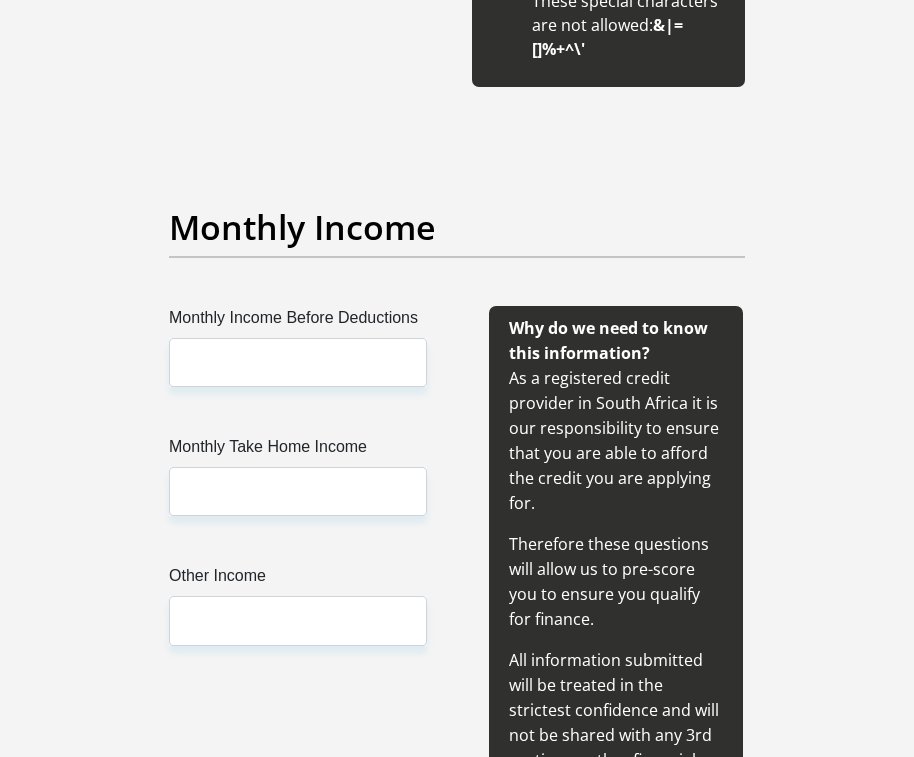 scroll, scrollTop: 2527, scrollLeft: 0, axis: vertical 